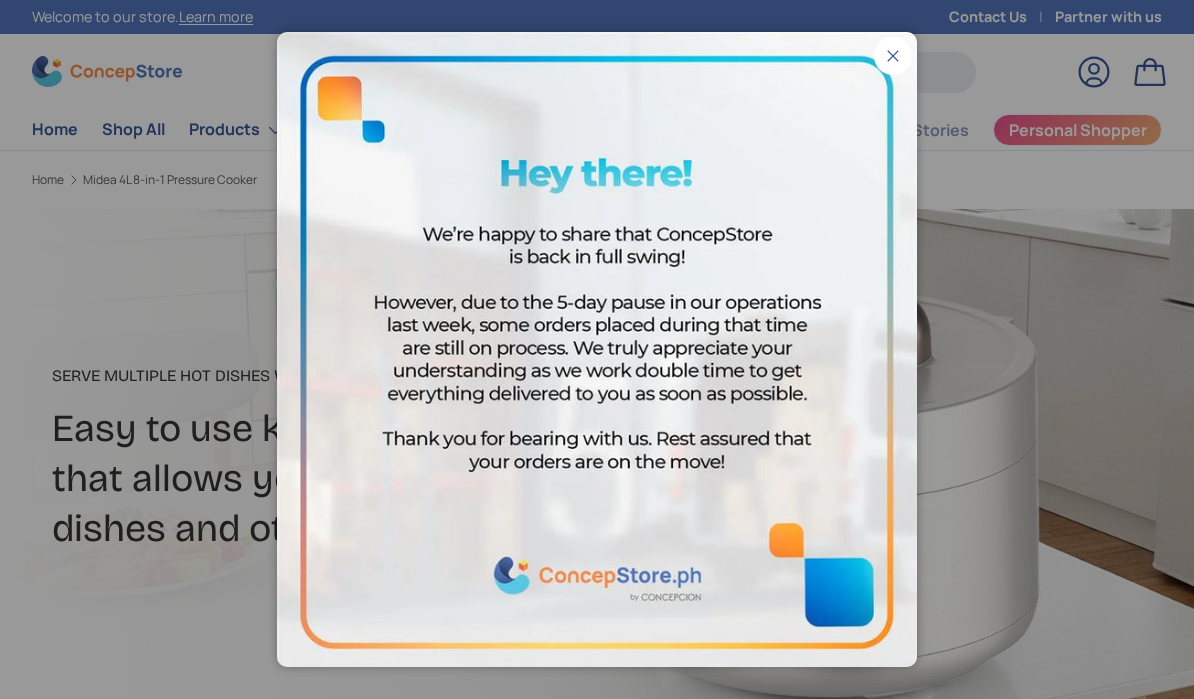 scroll, scrollTop: 0, scrollLeft: 0, axis: both 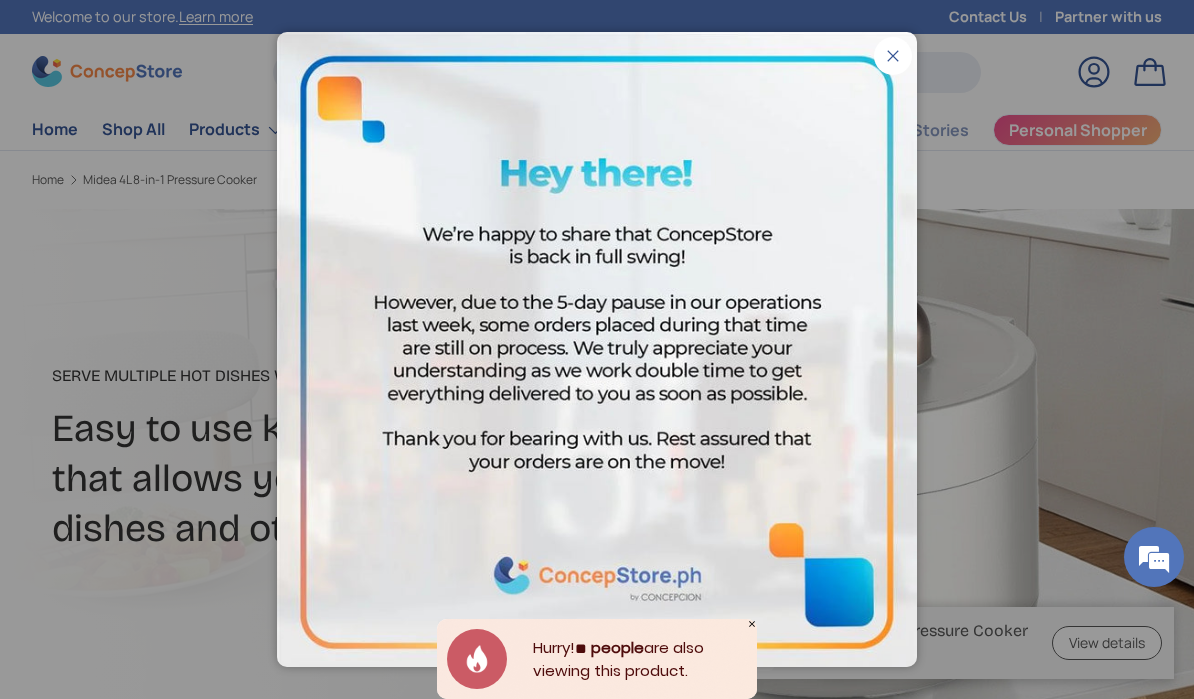 click on "Close" at bounding box center (893, 56) 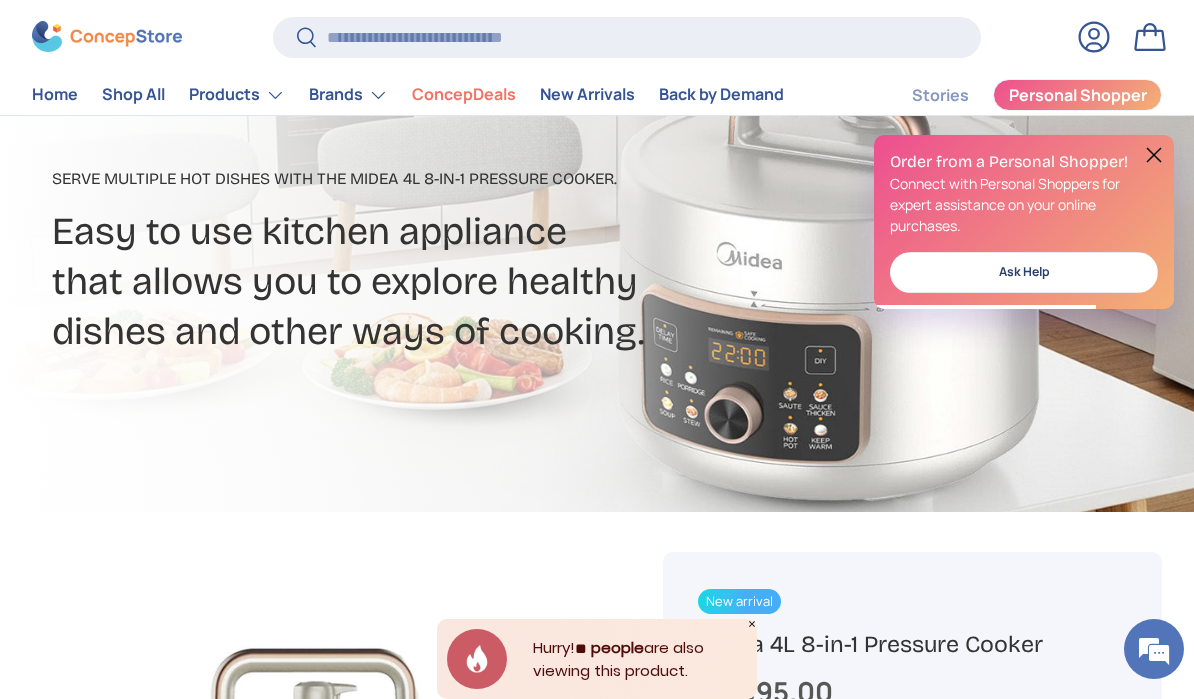 scroll, scrollTop: 190, scrollLeft: 0, axis: vertical 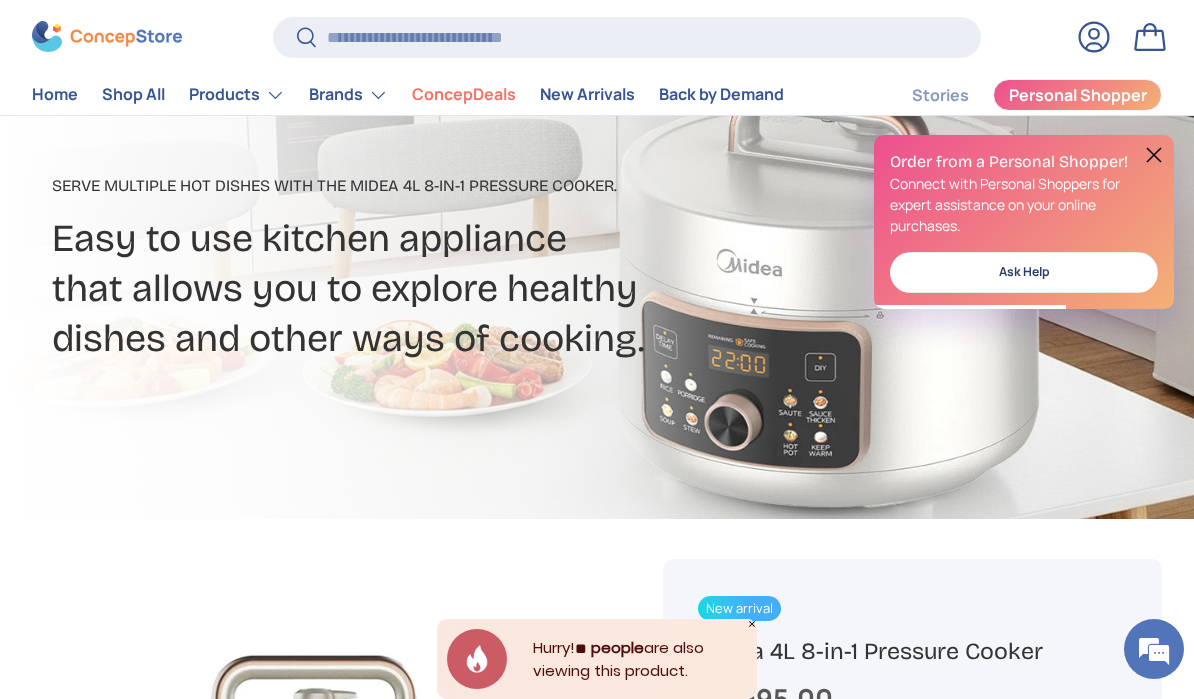 click on "Products" at bounding box center (237, 95) 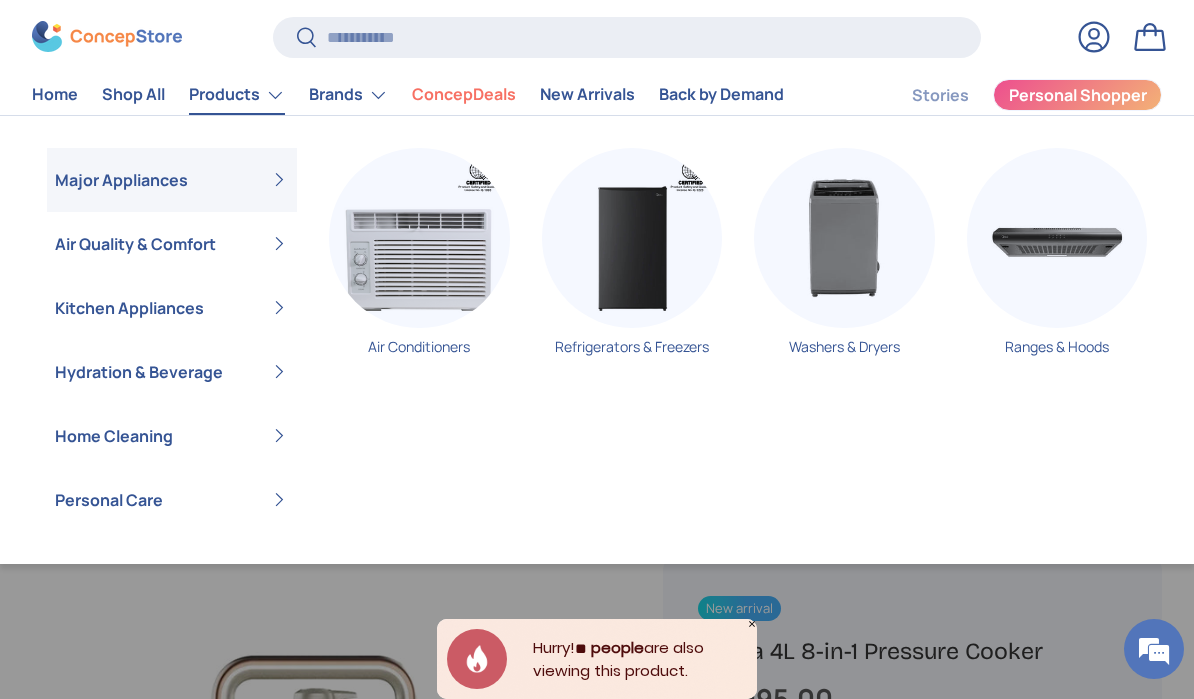 click on "Air Quality & Comfort" at bounding box center [172, 244] 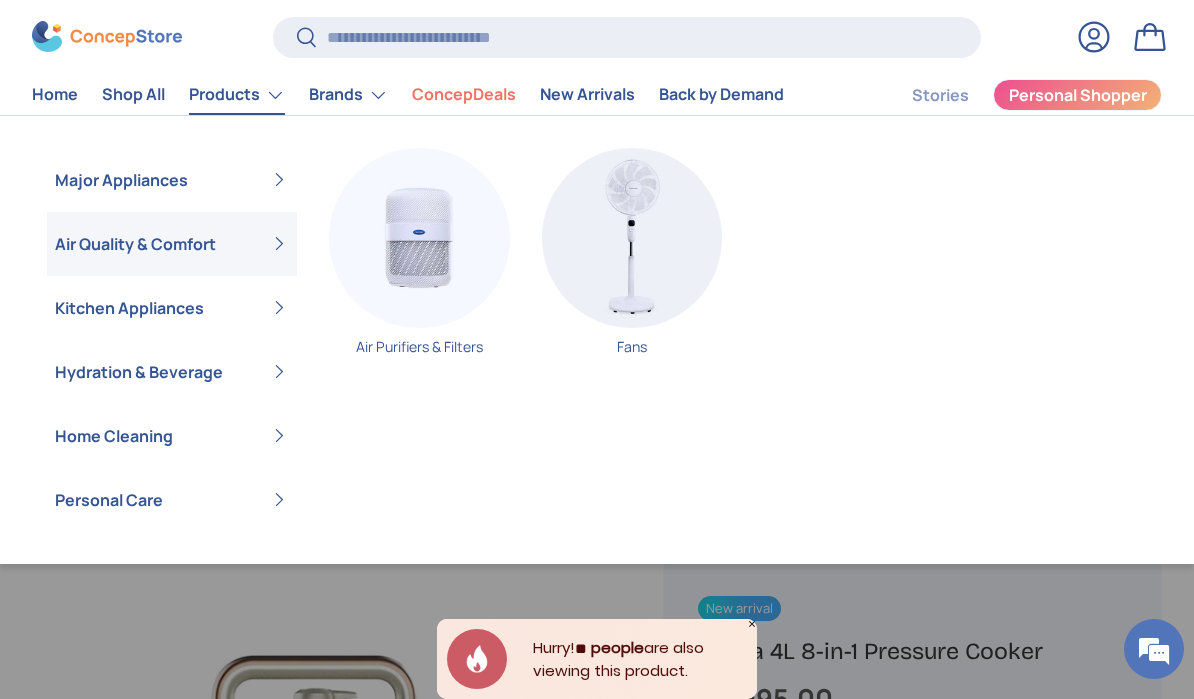 click at bounding box center (419, 238) 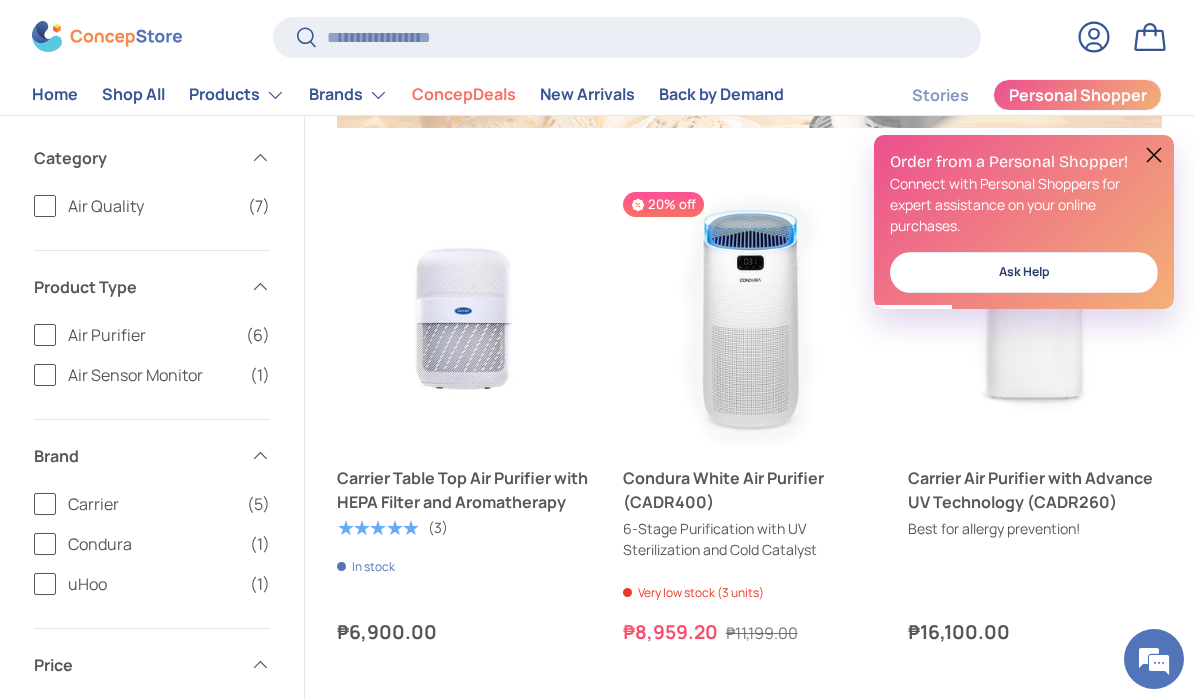 scroll, scrollTop: 524, scrollLeft: 0, axis: vertical 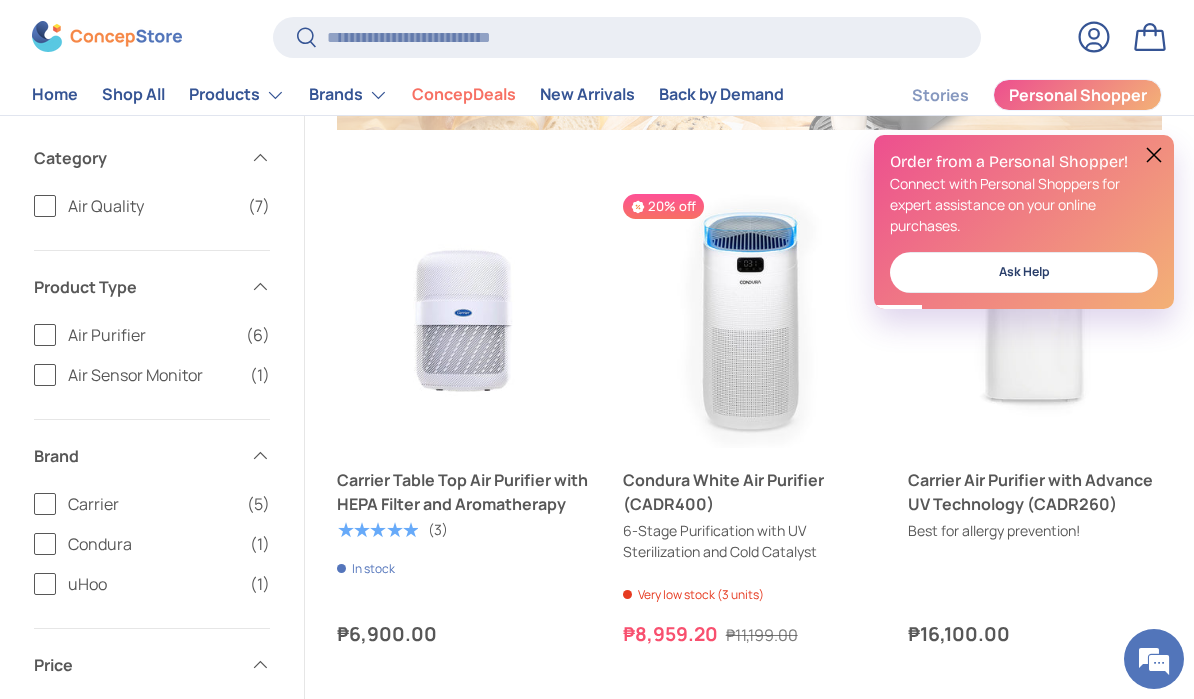 click on "Products" at bounding box center [237, 95] 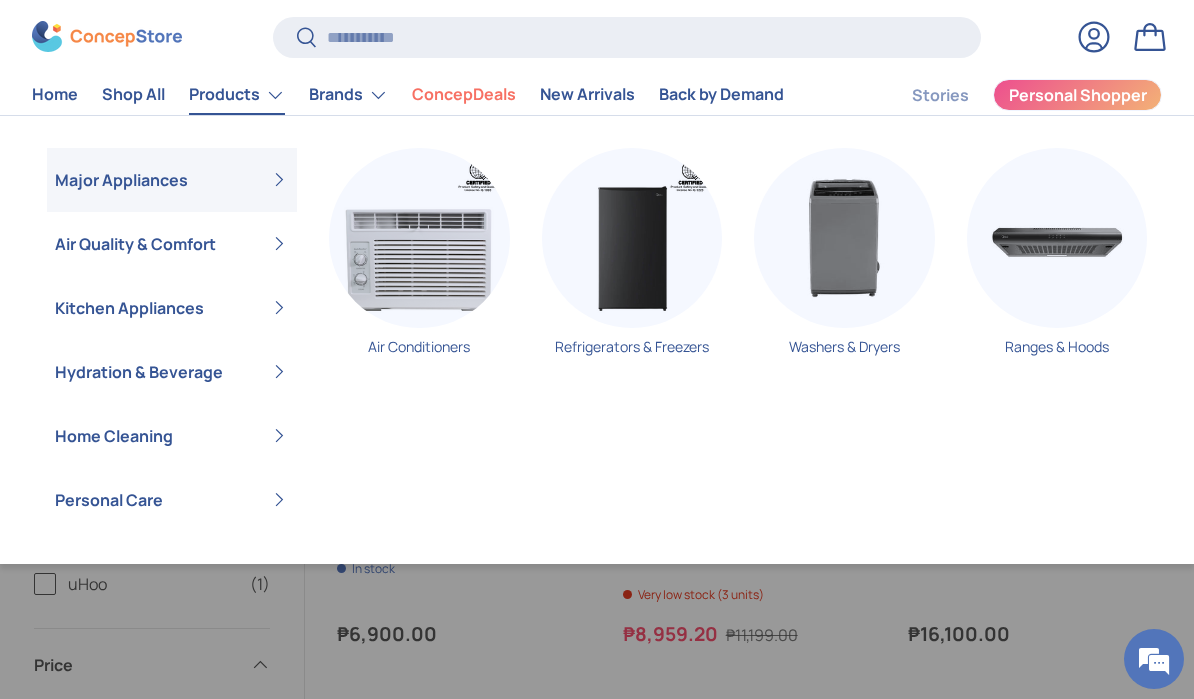 click on "Hydration & Beverage" at bounding box center [172, 372] 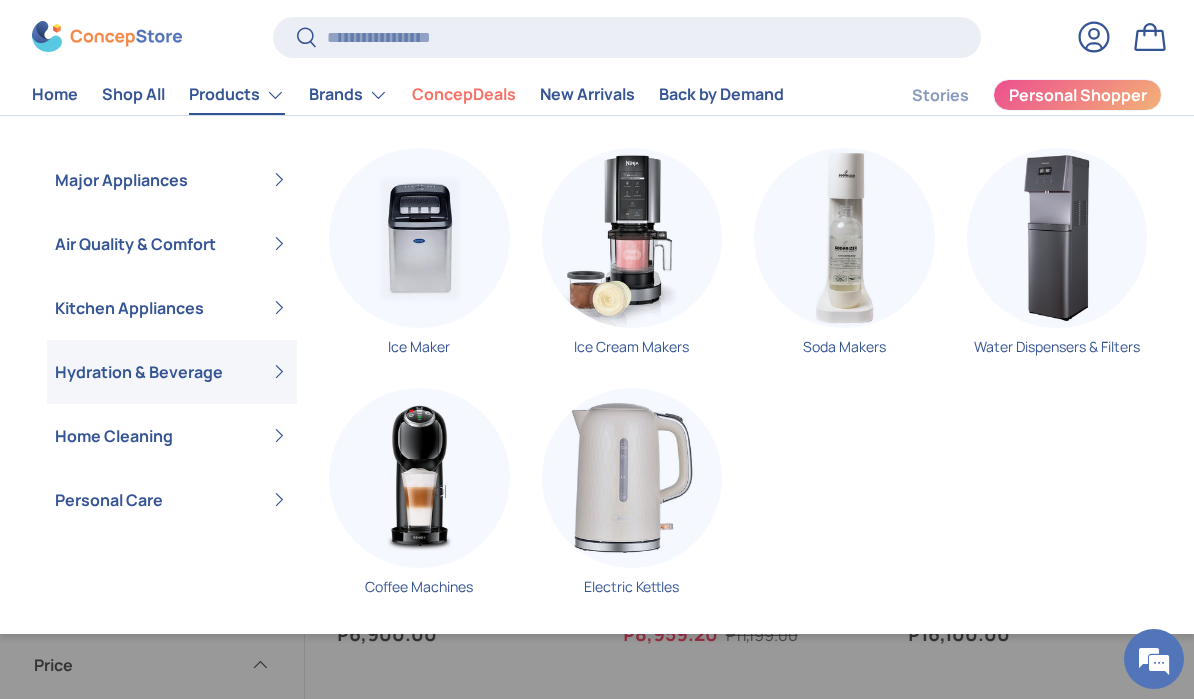 scroll, scrollTop: 0, scrollLeft: 0, axis: both 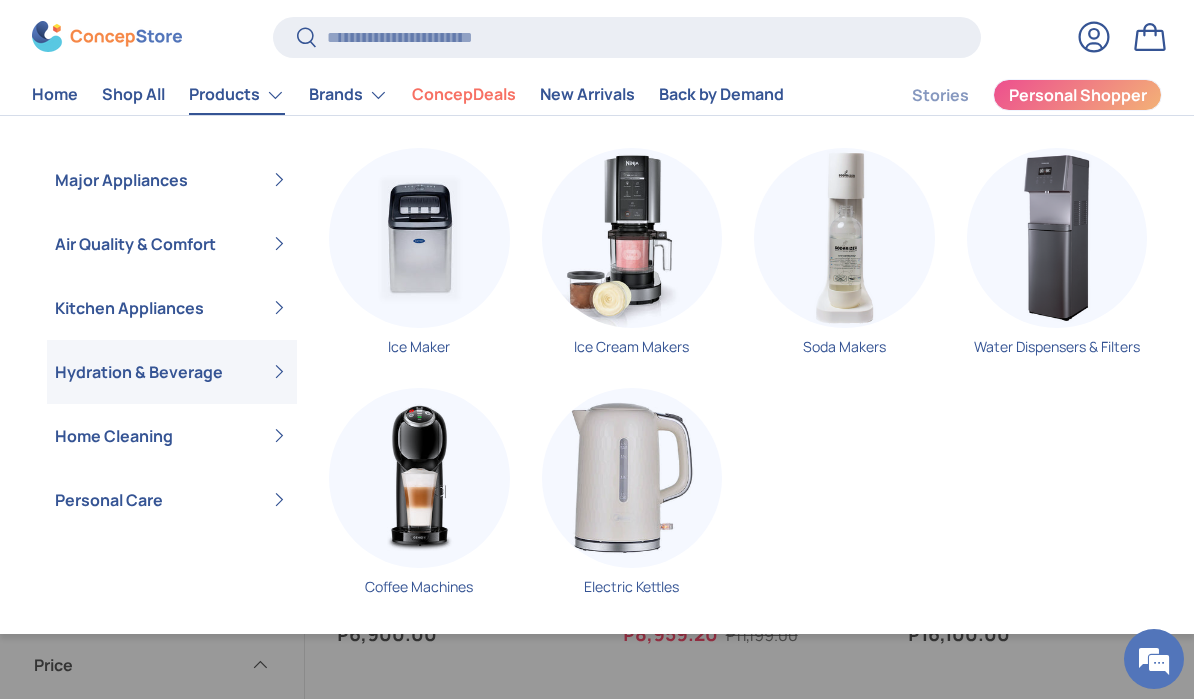click on "Home Cleaning" at bounding box center [172, 436] 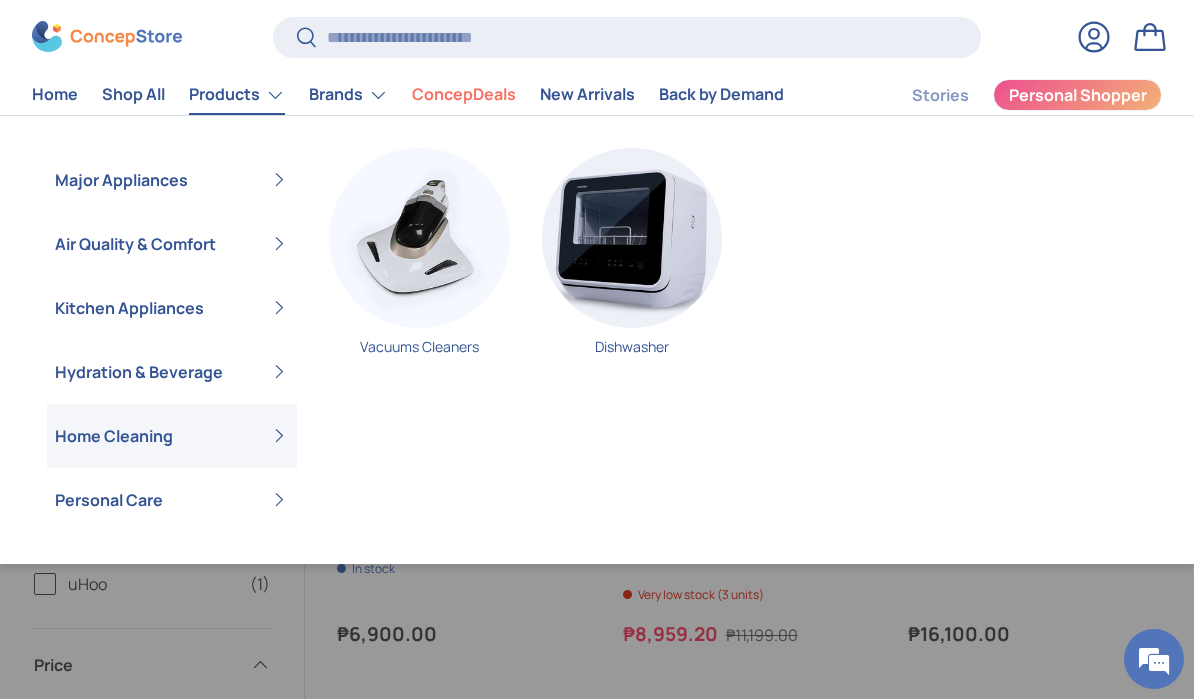 click on "Personal Care" at bounding box center [172, 500] 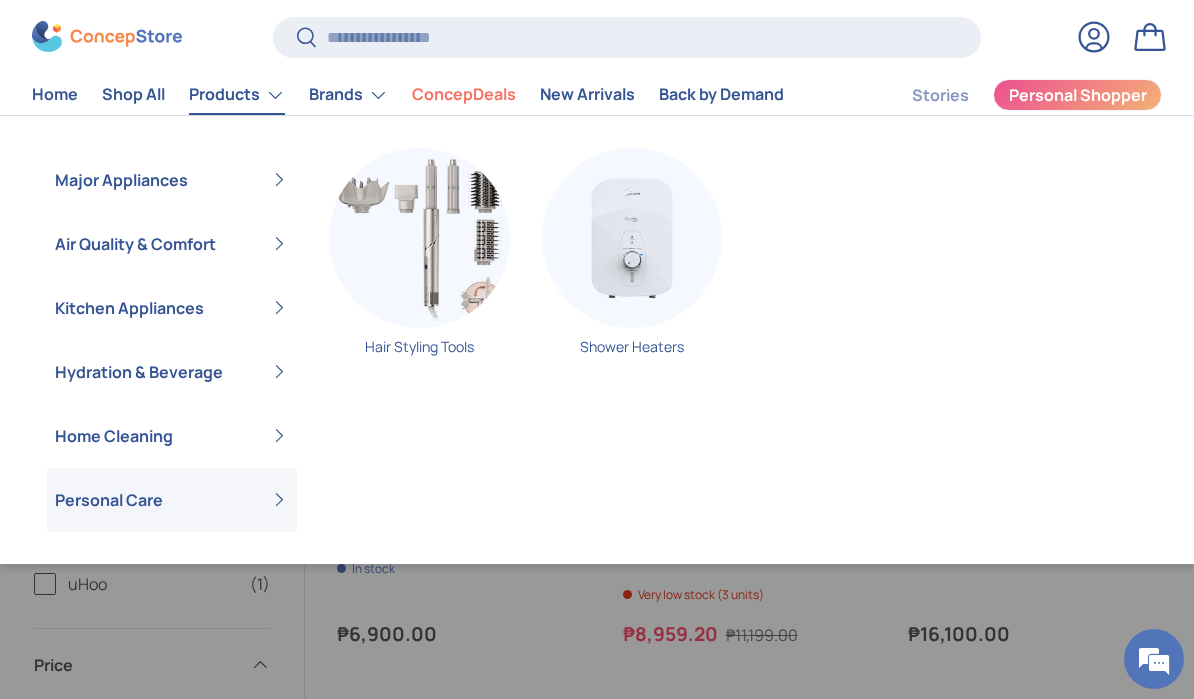 click on "Major Appliances" at bounding box center [172, 180] 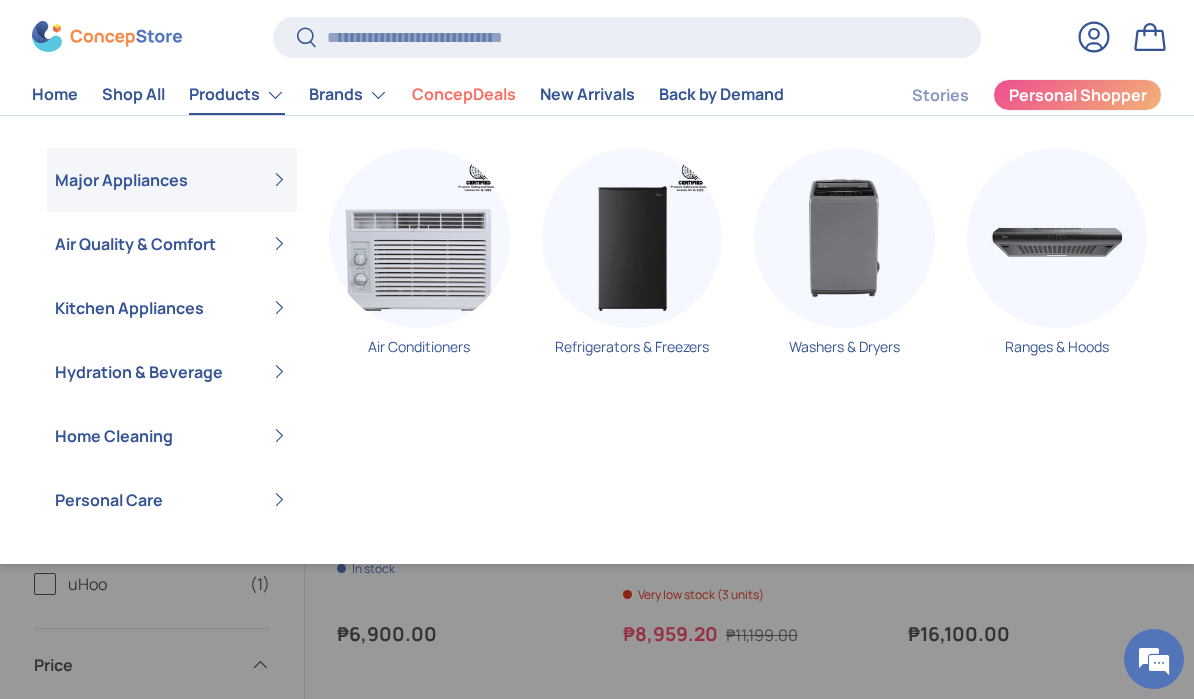 click on "Air Quality & Comfort" at bounding box center [172, 244] 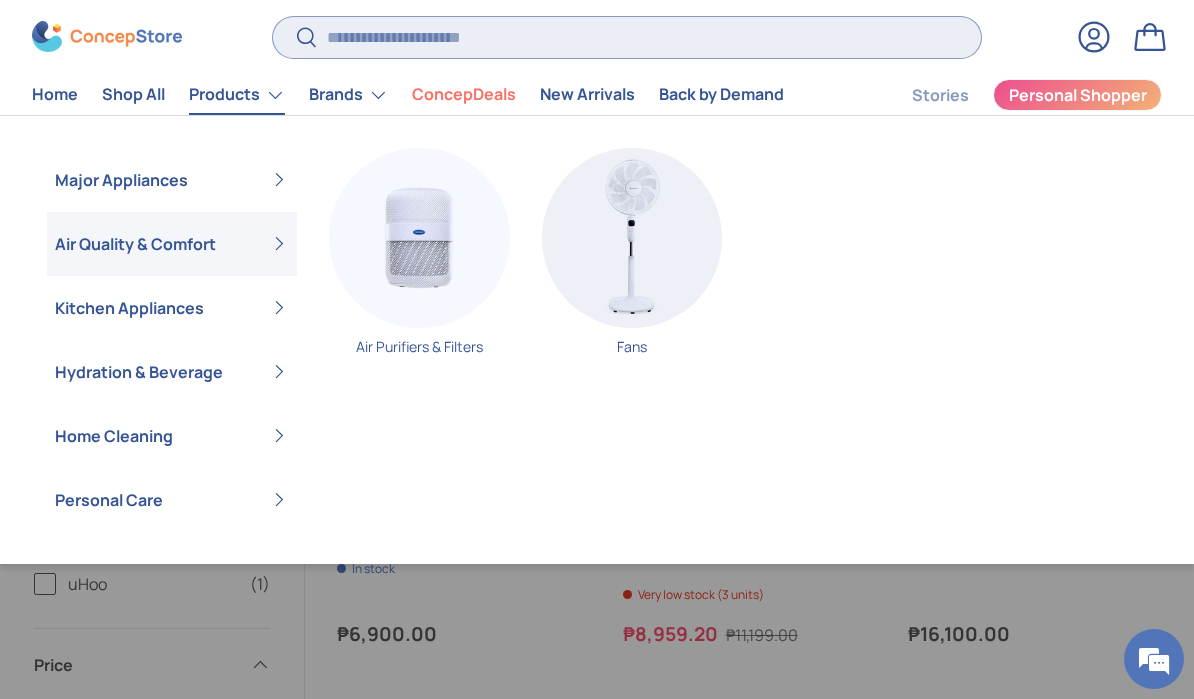 click on "Search" at bounding box center [627, 37] 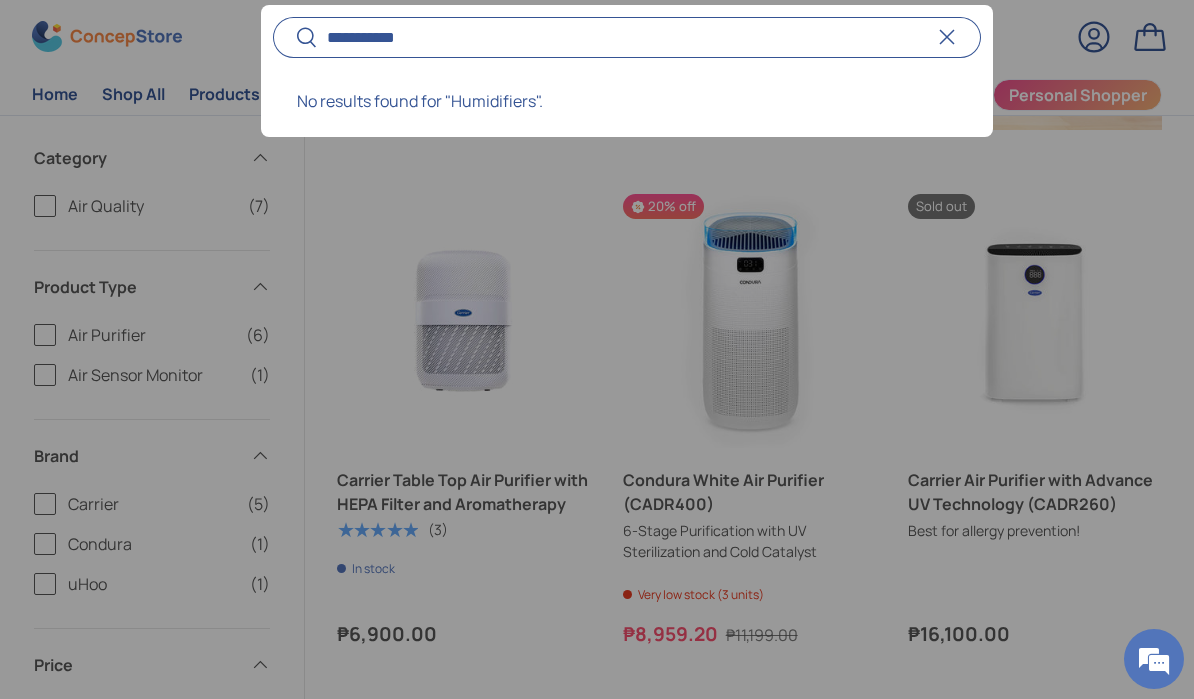 type on "**********" 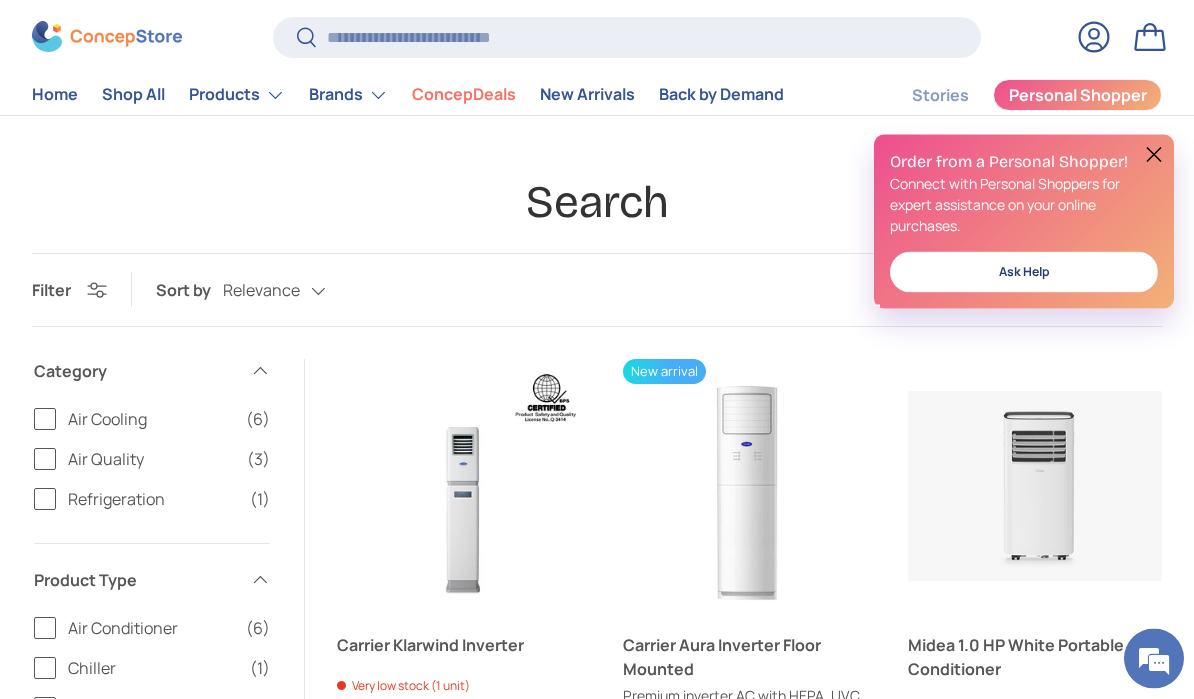 scroll, scrollTop: 0, scrollLeft: 0, axis: both 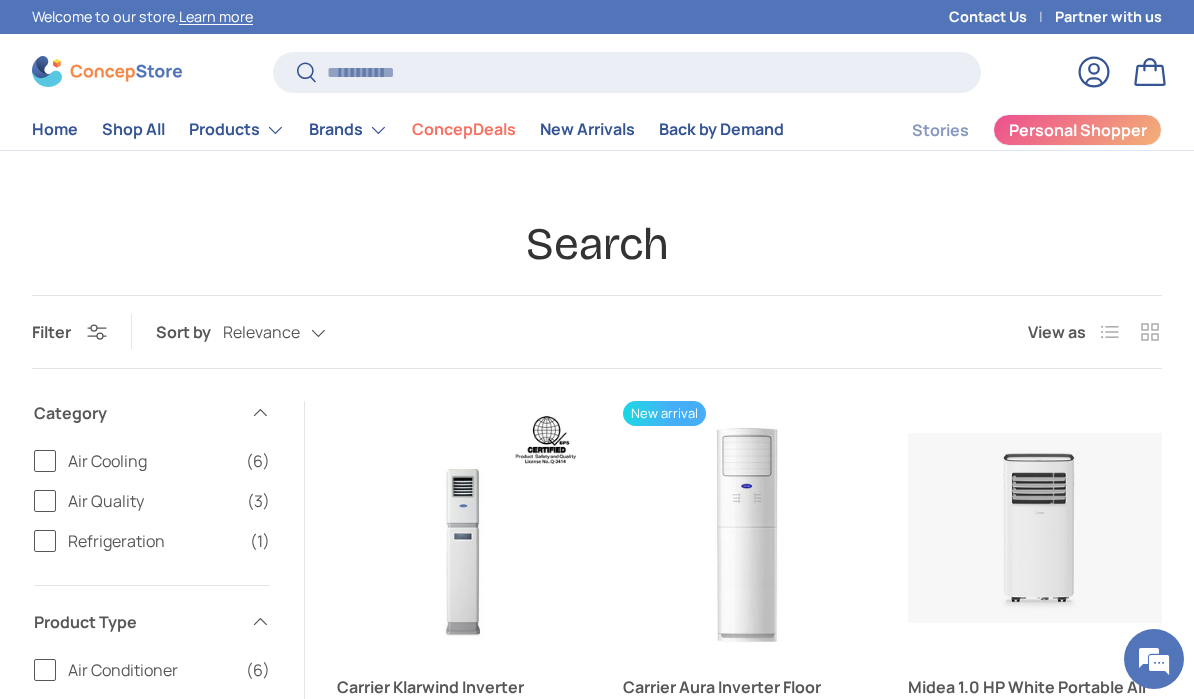 click on "Home" at bounding box center [55, 129] 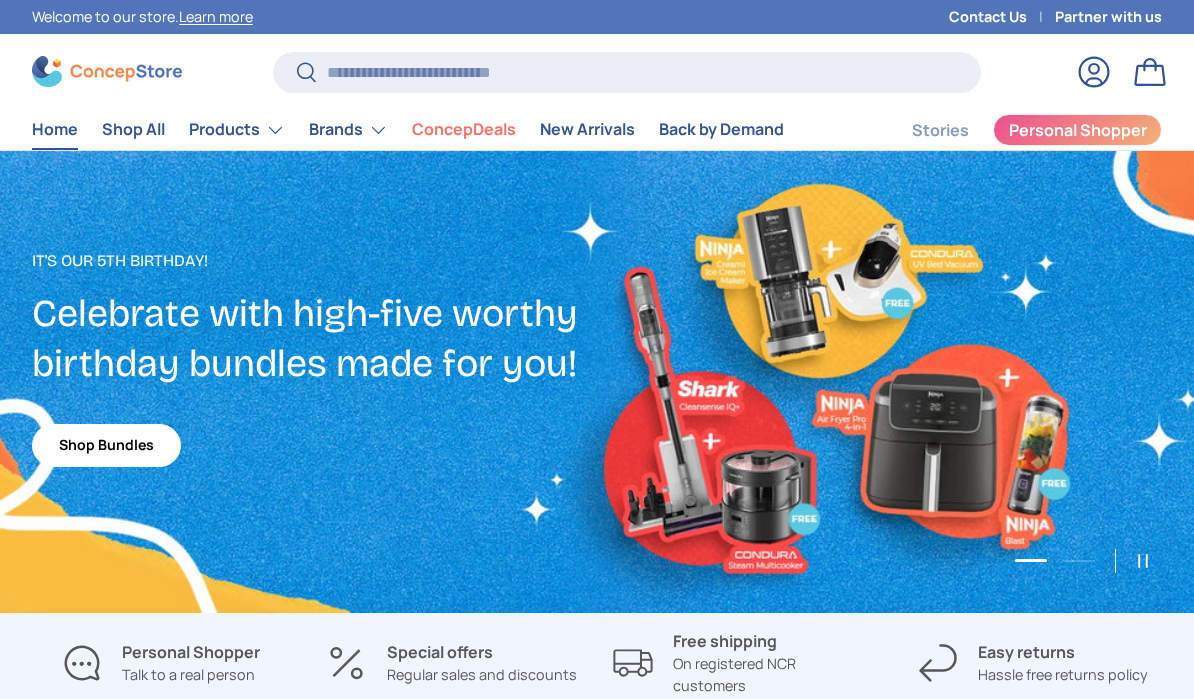 scroll, scrollTop: 0, scrollLeft: 0, axis: both 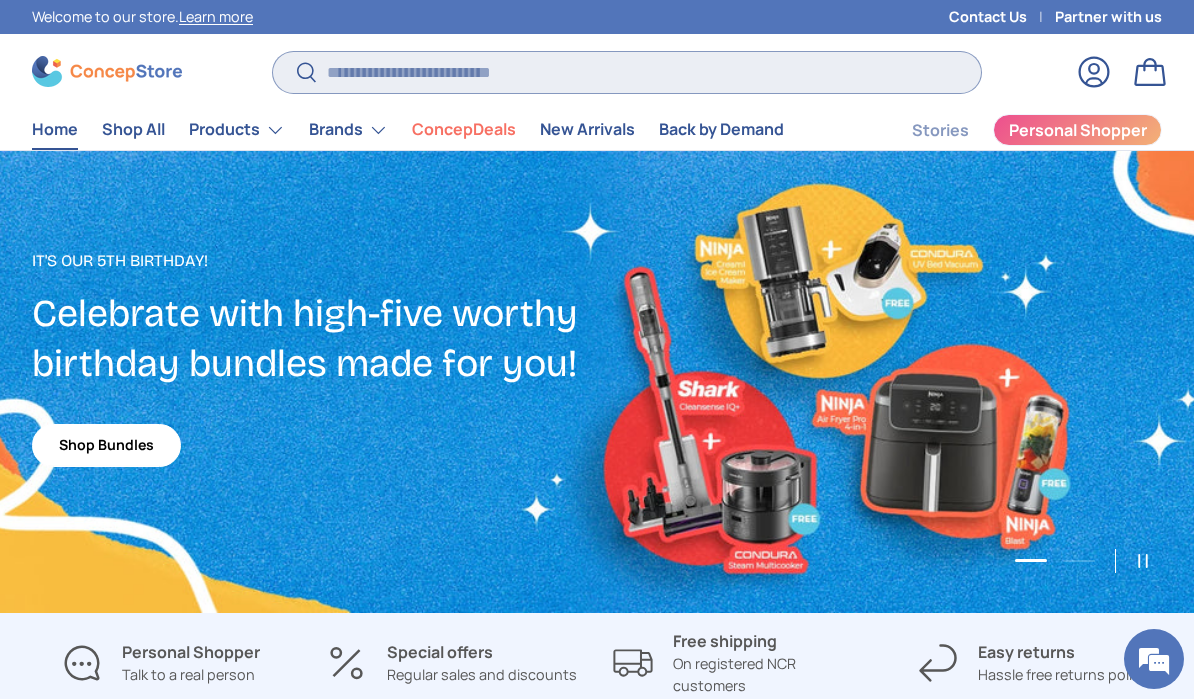 click on "Search" at bounding box center [627, 72] 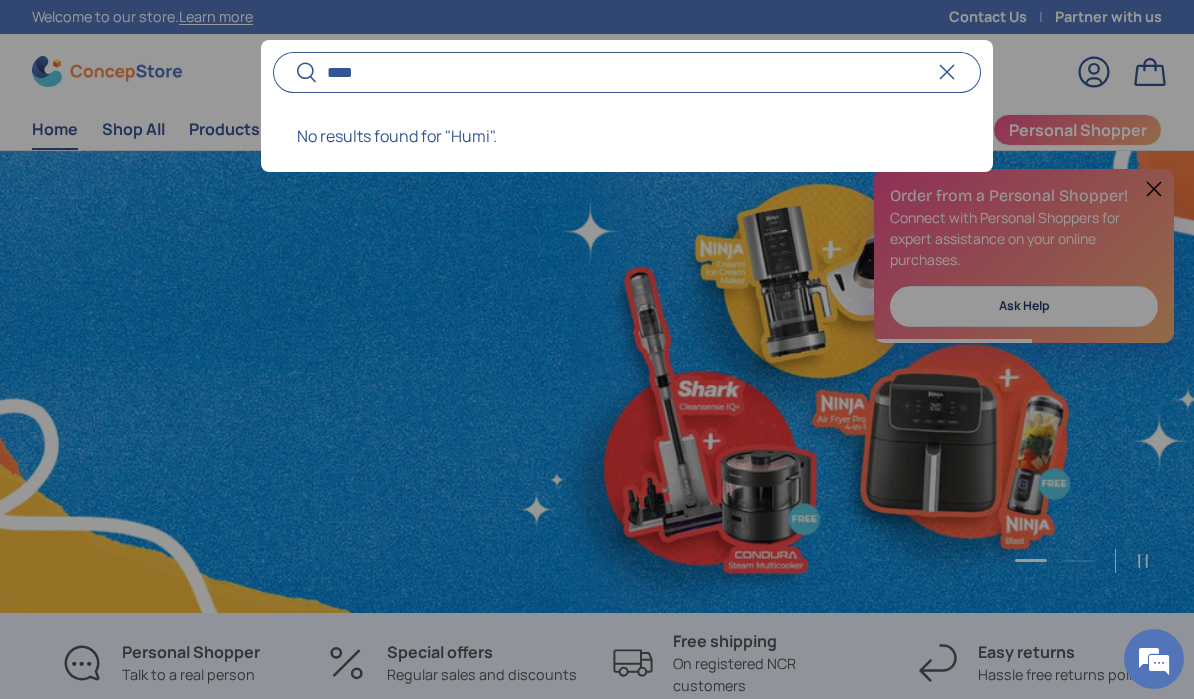 scroll, scrollTop: 0, scrollLeft: 0, axis: both 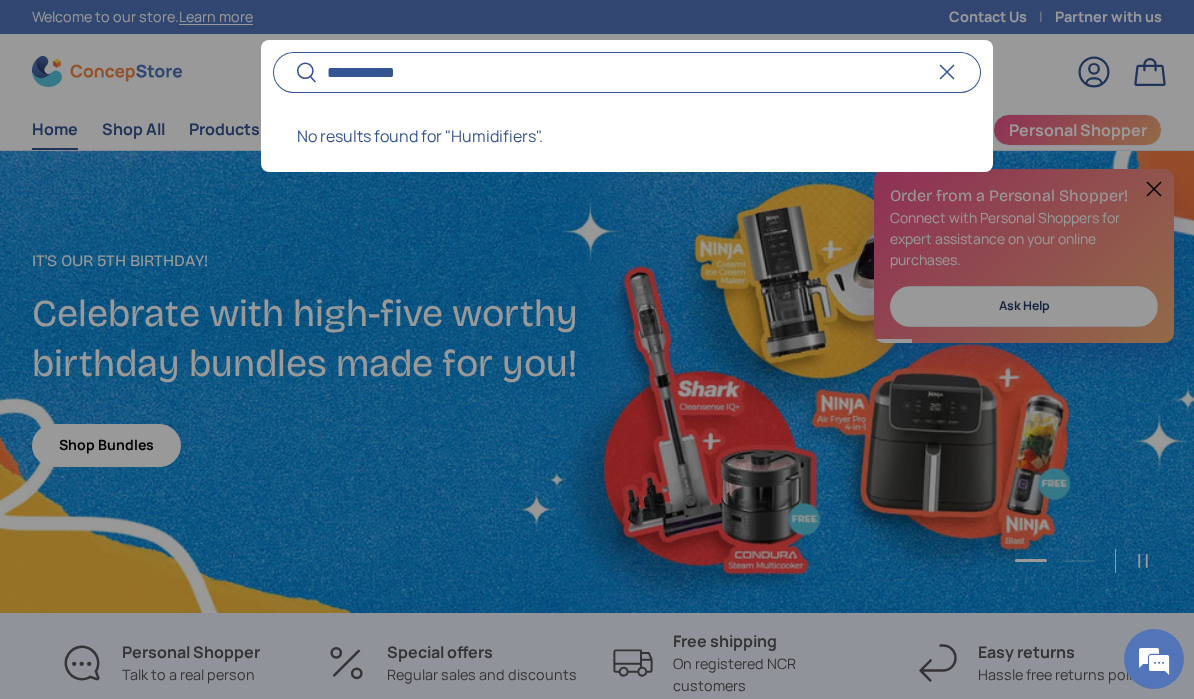 type on "**********" 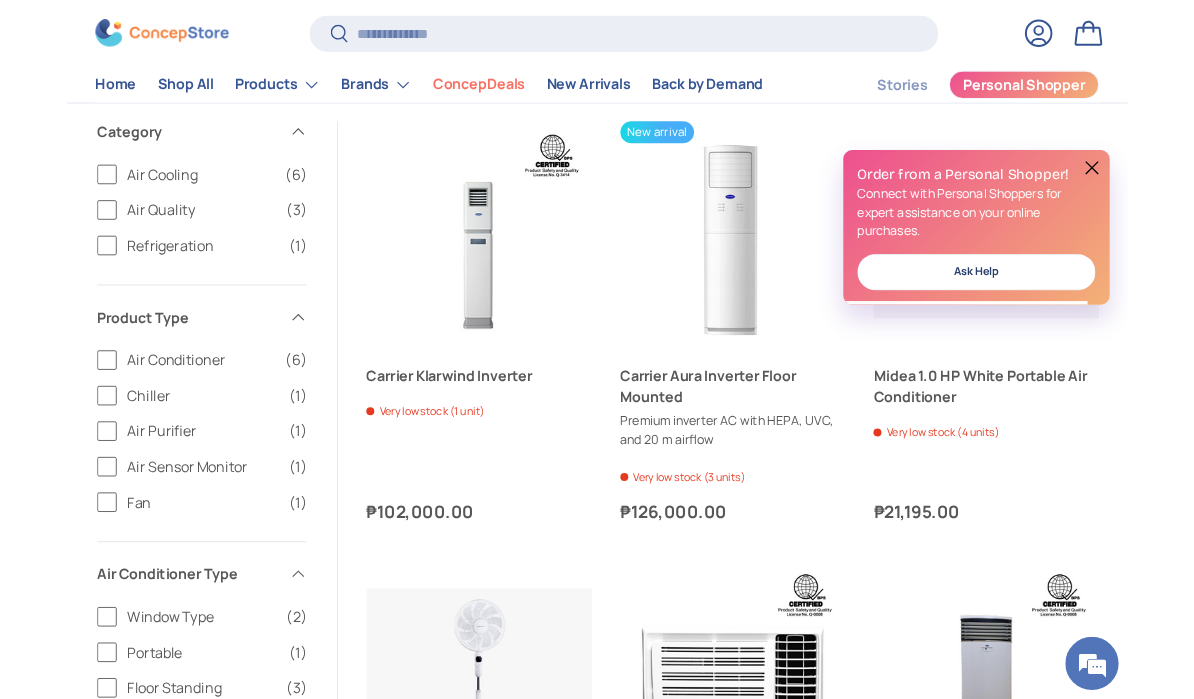 scroll, scrollTop: 263, scrollLeft: 0, axis: vertical 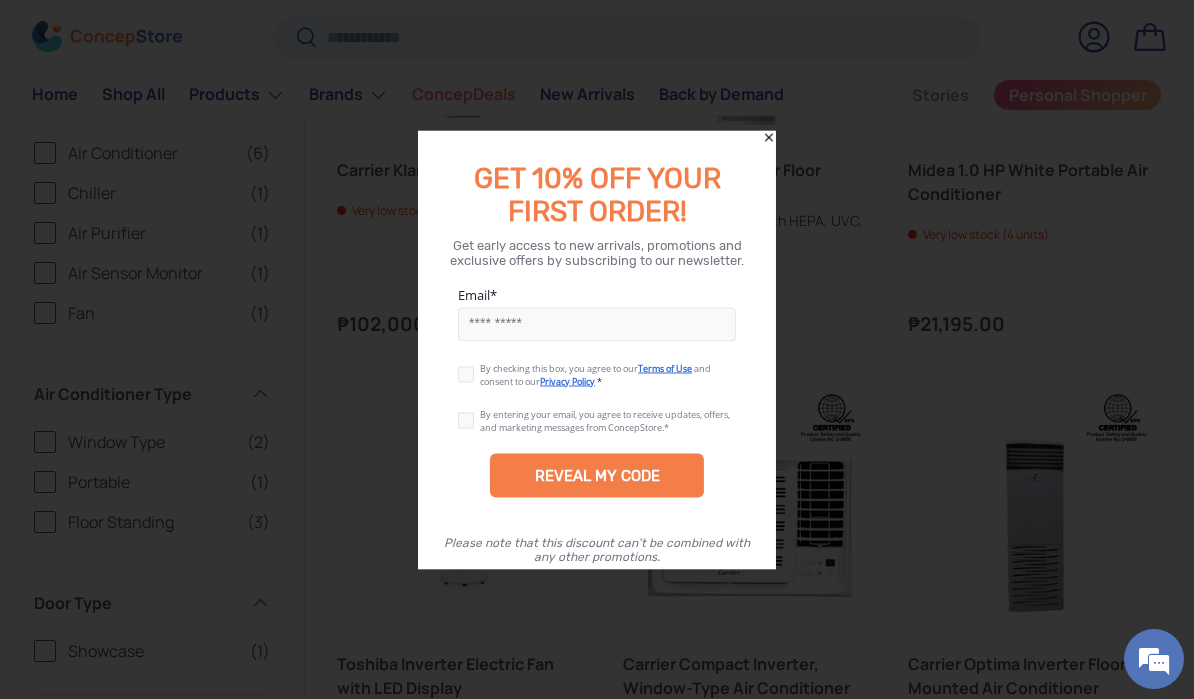 click at bounding box center [597, 349] 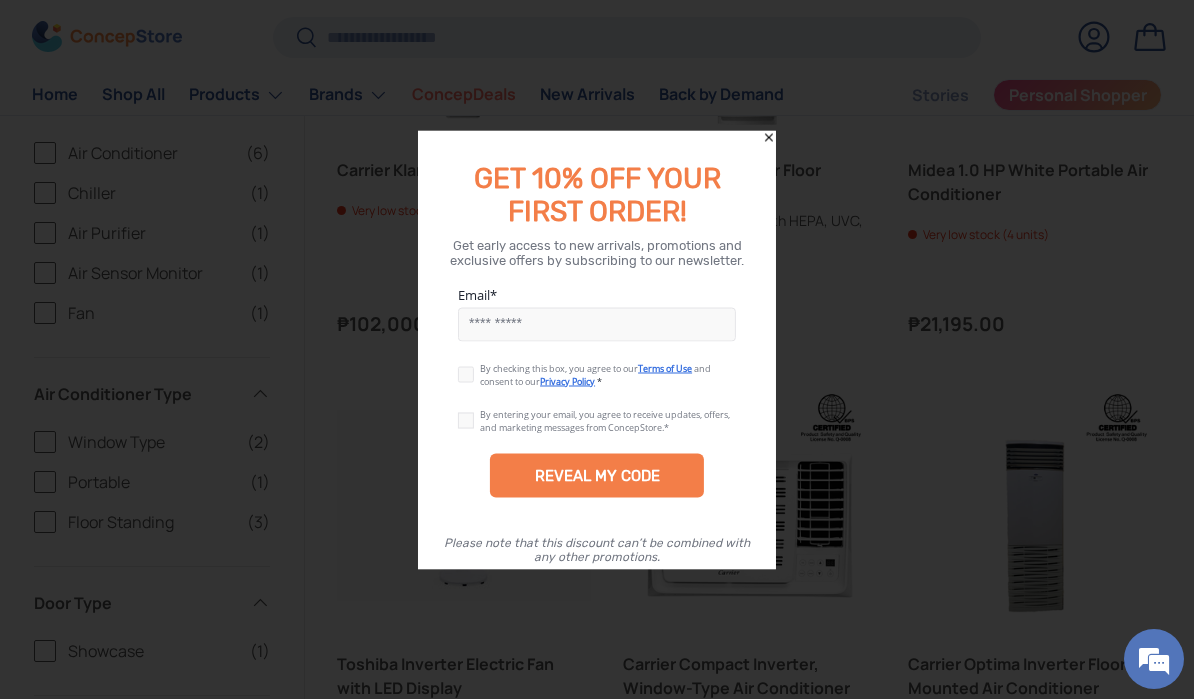 click on "GET 10% OFF YOUR FIRST ORDER!" at bounding box center (597, 179) 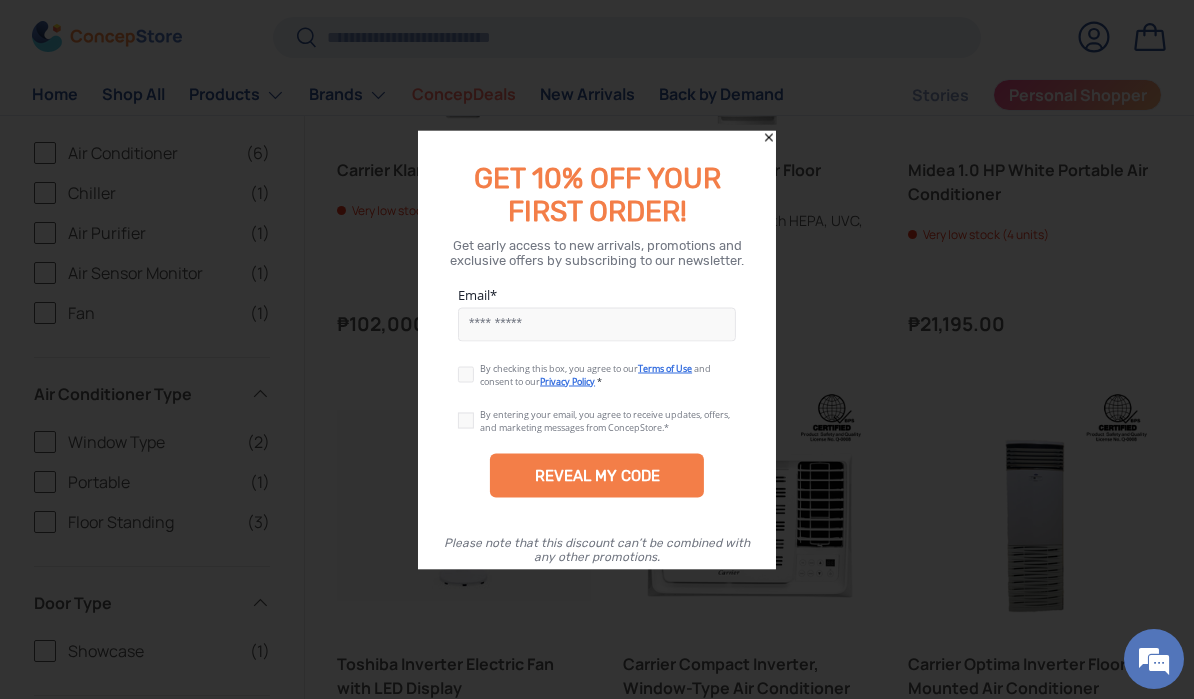 click on "GET 10% OFF YOUR FIRST ORDER!" at bounding box center (597, 185) 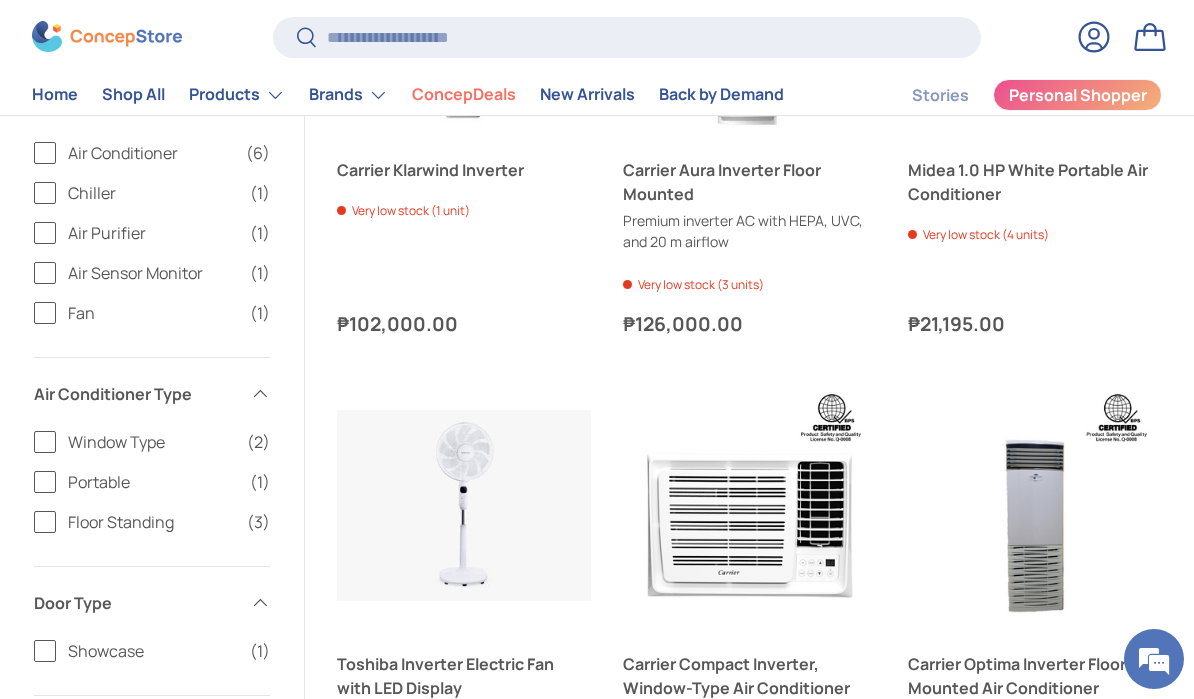 click on "Back by Demand" at bounding box center (721, 95) 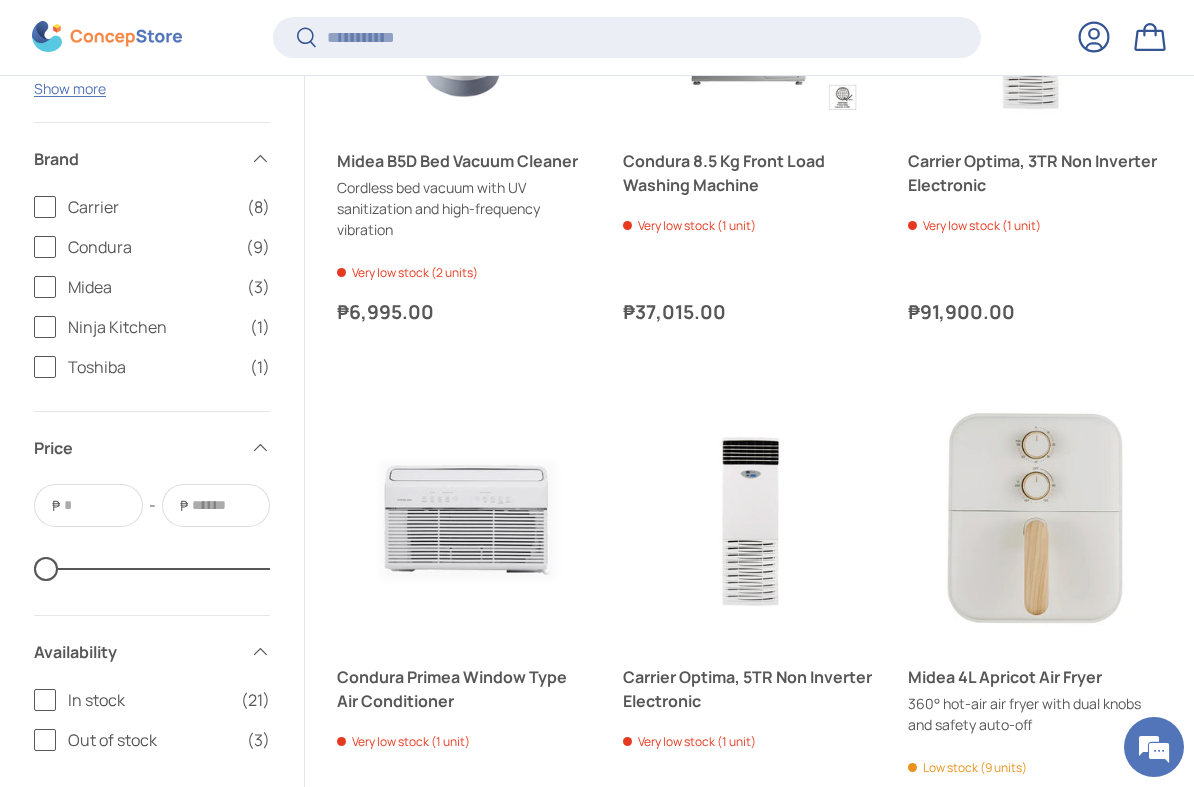 scroll, scrollTop: 3122, scrollLeft: 0, axis: vertical 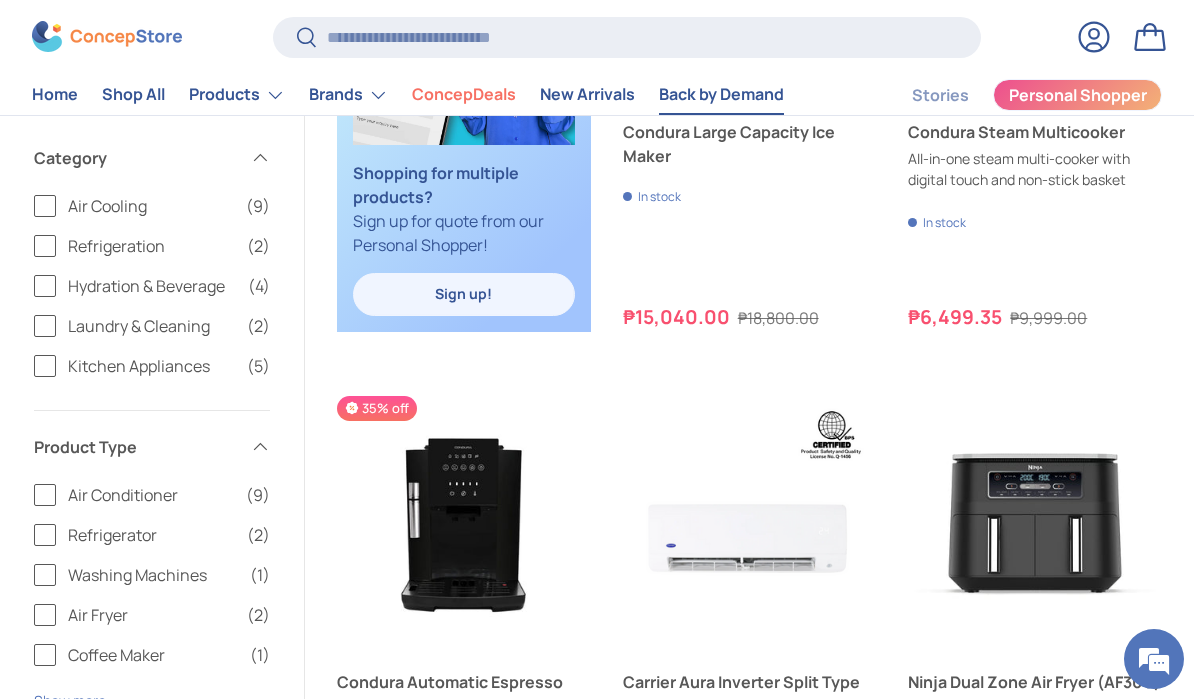click on "Products" at bounding box center (237, 95) 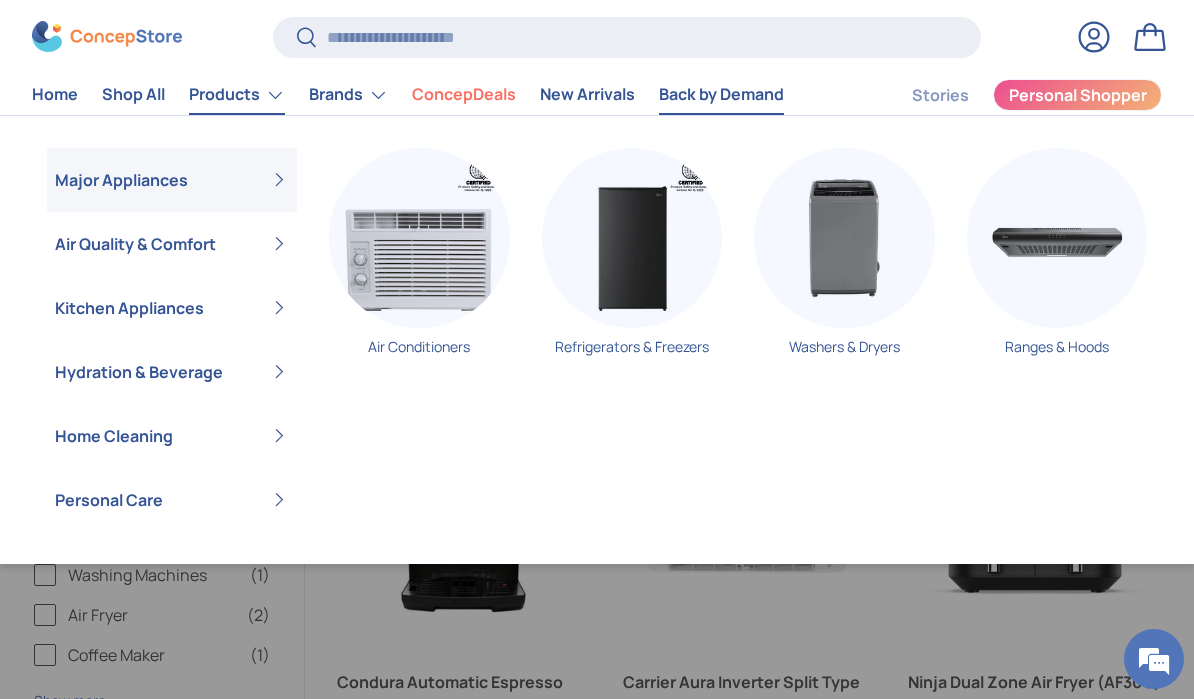 click on "Personal Care" at bounding box center (172, 500) 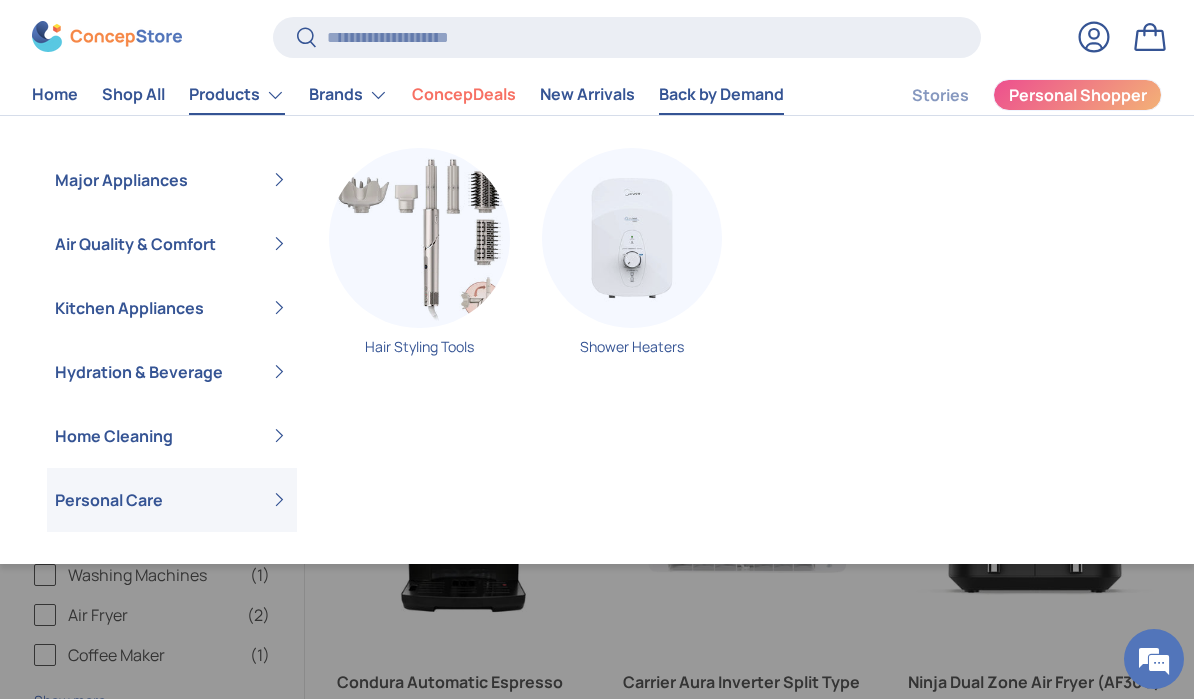 click on "Home Cleaning" at bounding box center (172, 436) 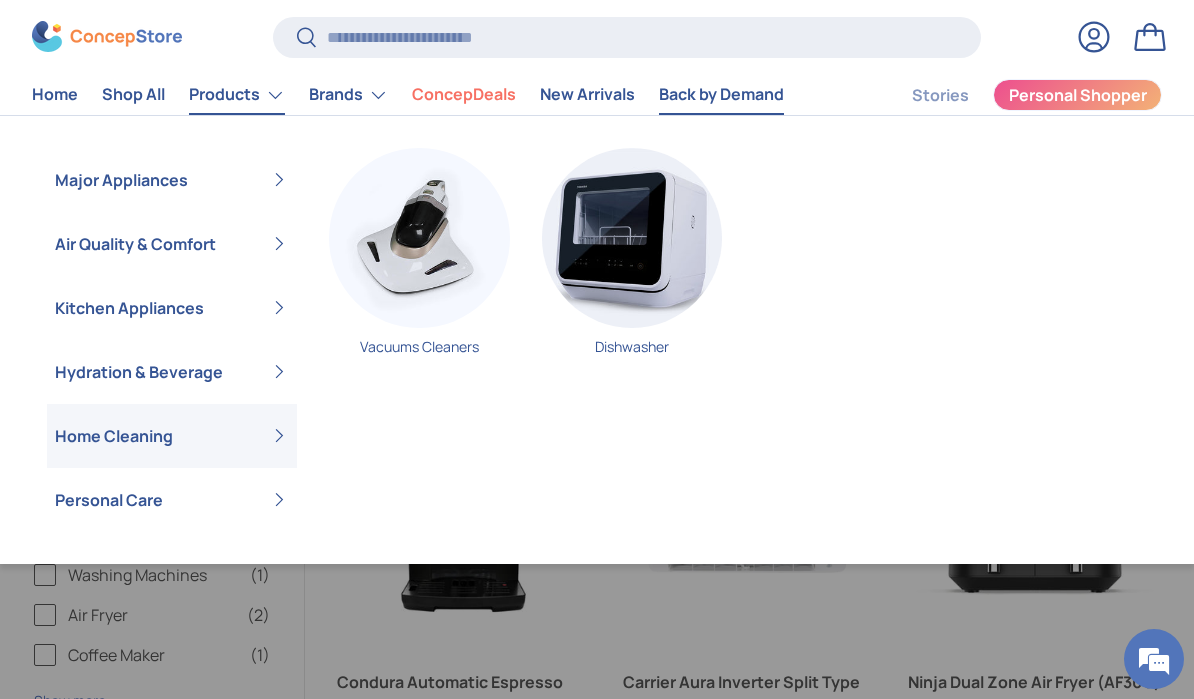 click on "Hydration & Beverage" at bounding box center (172, 372) 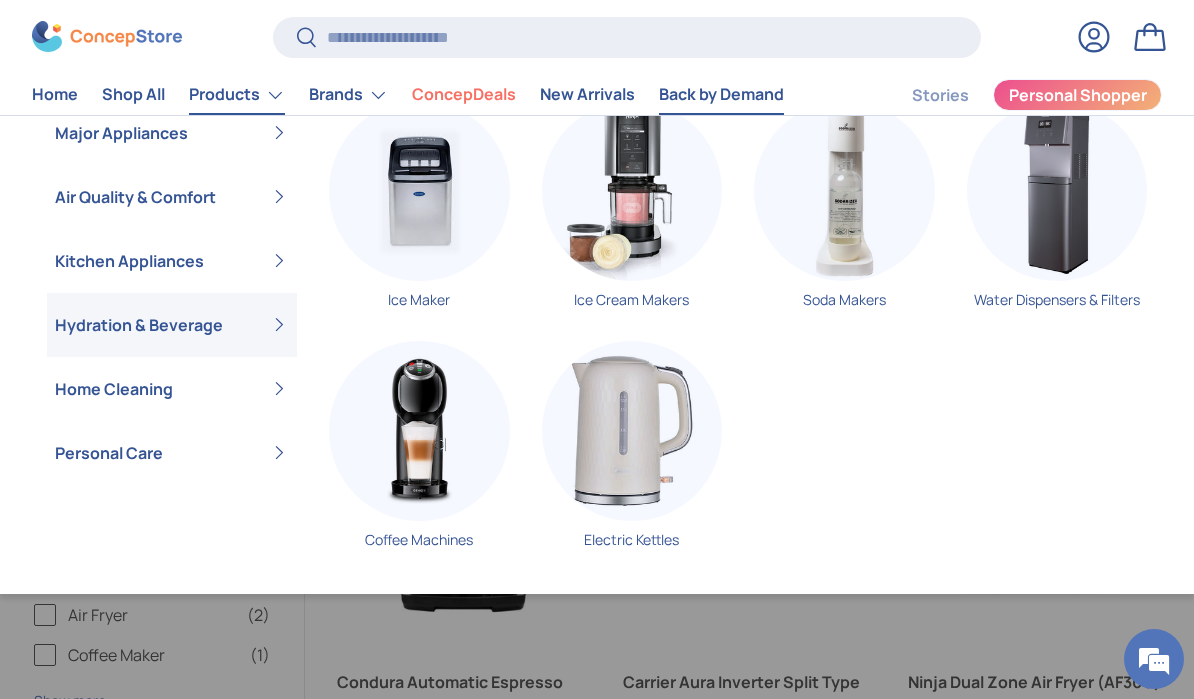 scroll, scrollTop: 46, scrollLeft: 0, axis: vertical 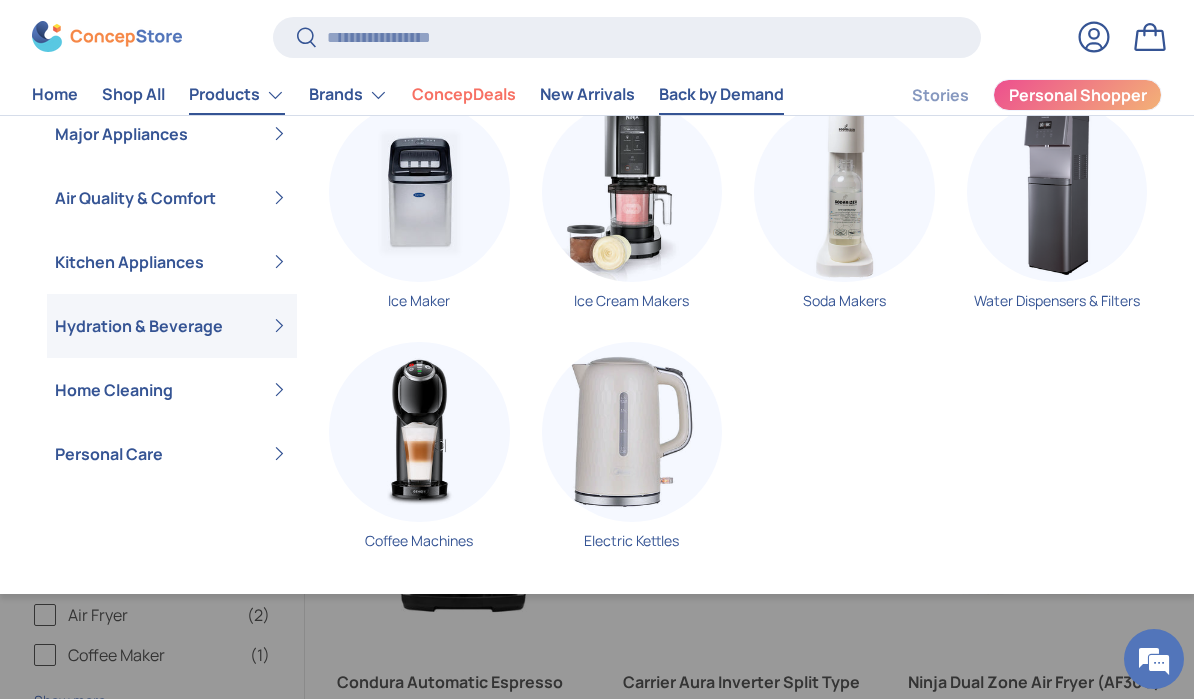 click on "Kitchen Appliances" at bounding box center (172, 262) 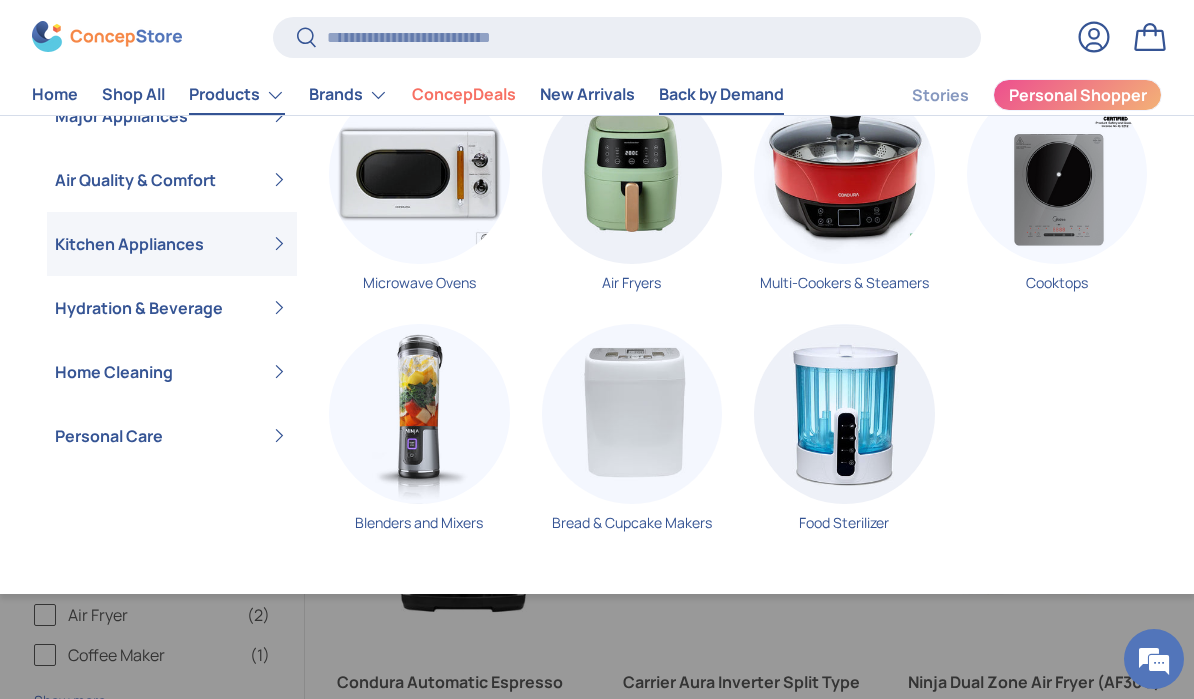 scroll, scrollTop: 28, scrollLeft: 0, axis: vertical 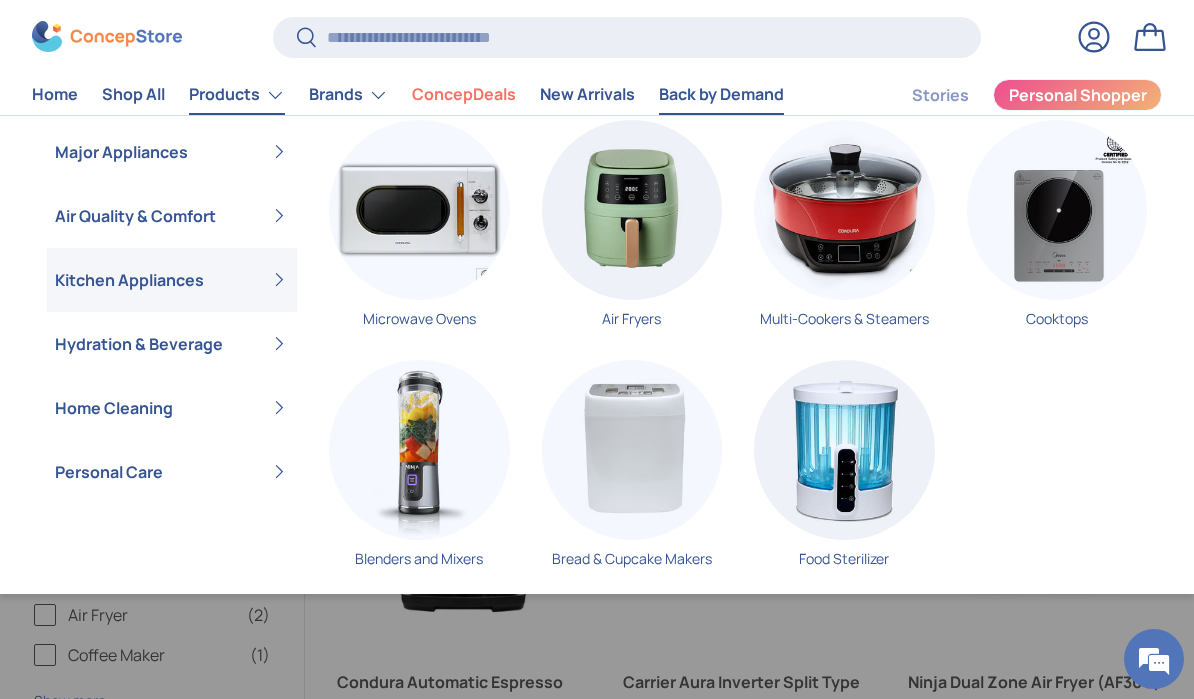 click on "Air Quality & Comfort" at bounding box center (172, 216) 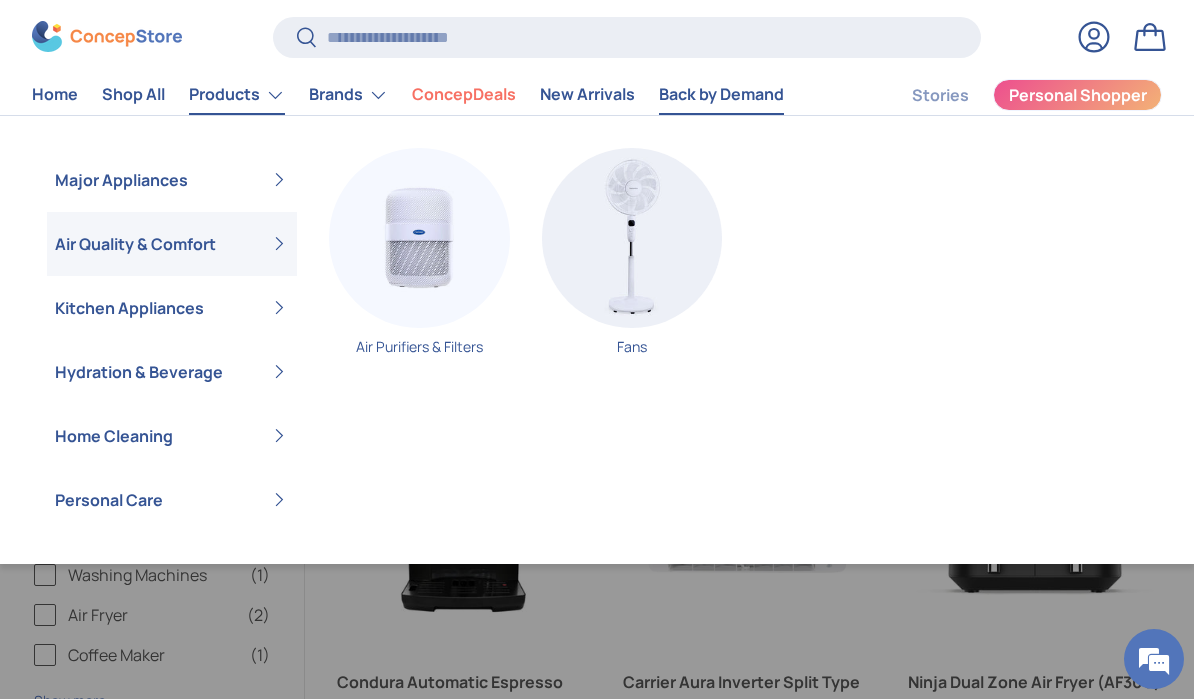 click at bounding box center [632, 238] 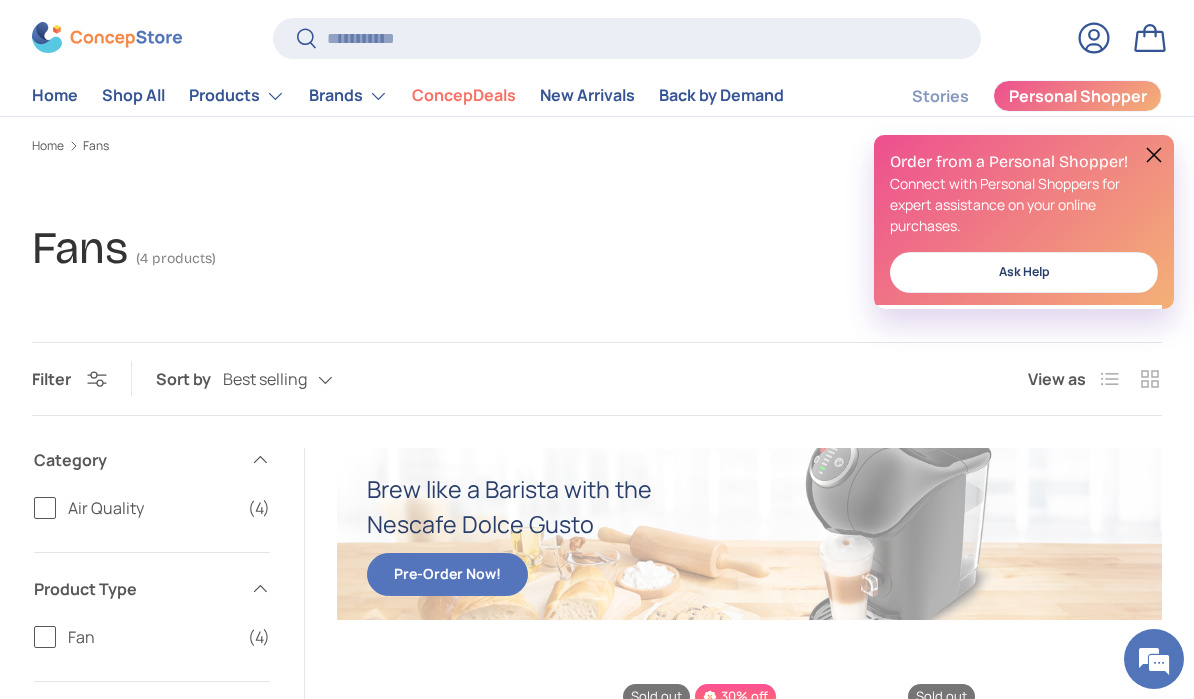 scroll, scrollTop: 0, scrollLeft: 0, axis: both 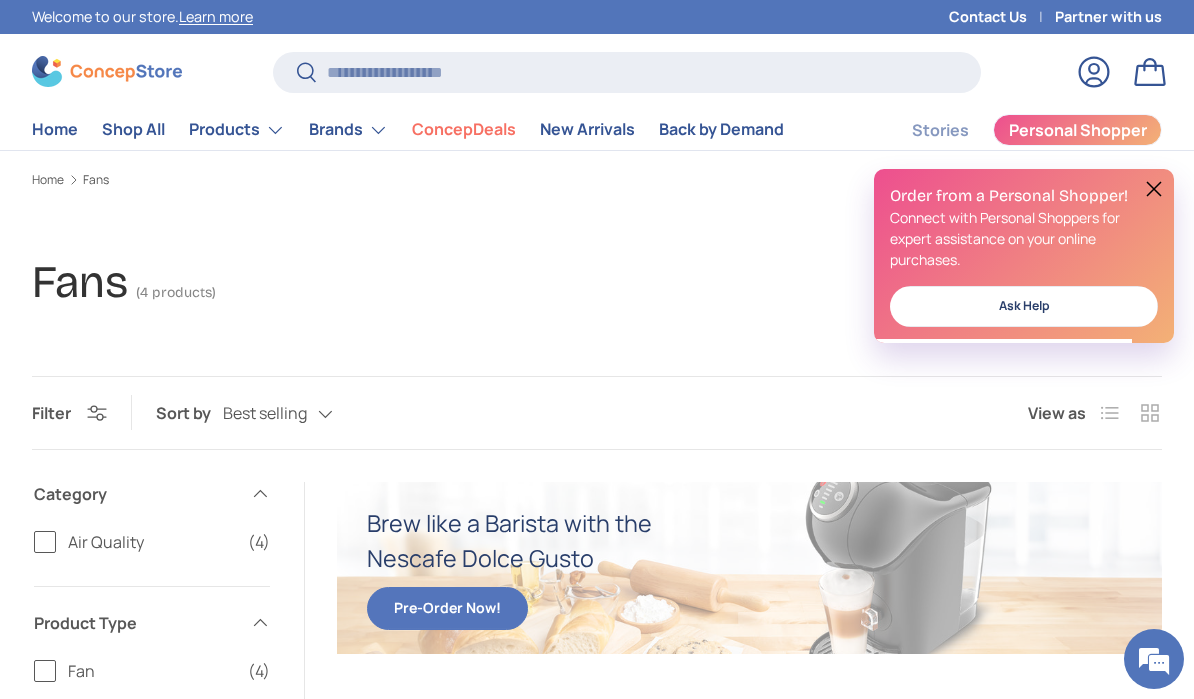 click on "Home" at bounding box center (55, 129) 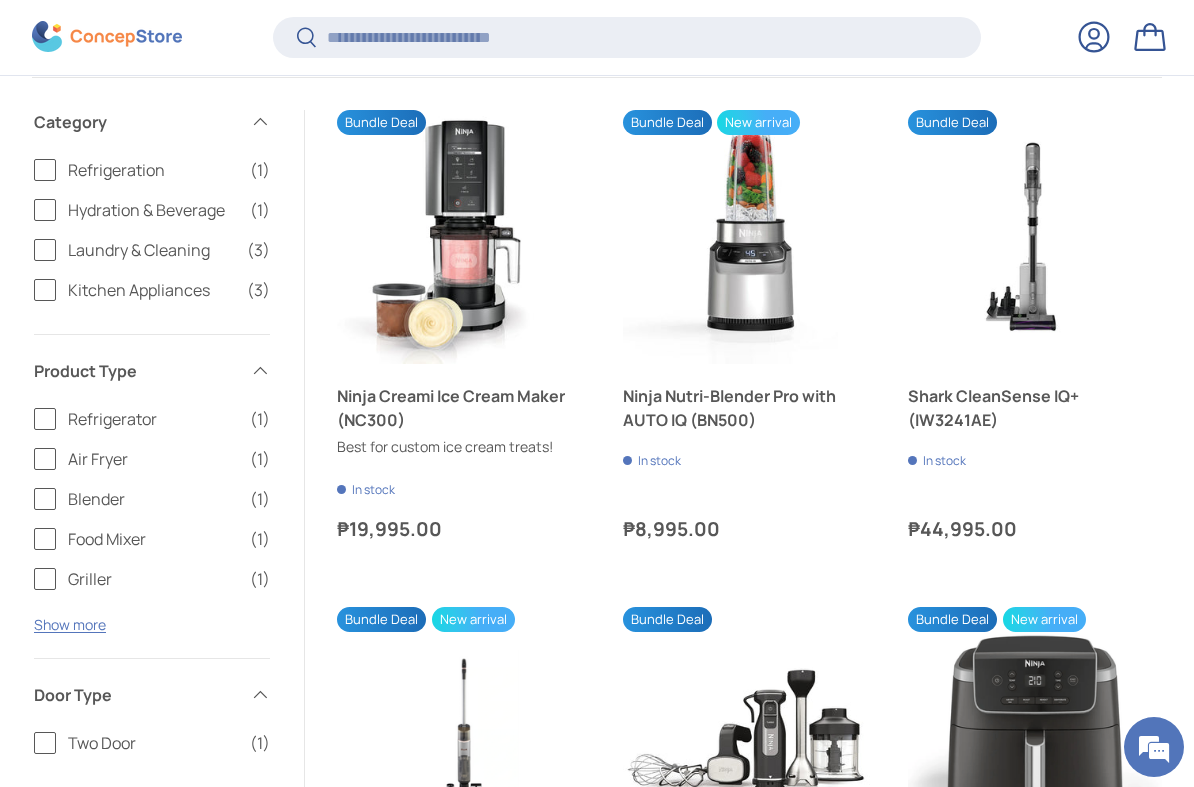 scroll, scrollTop: 754, scrollLeft: 0, axis: vertical 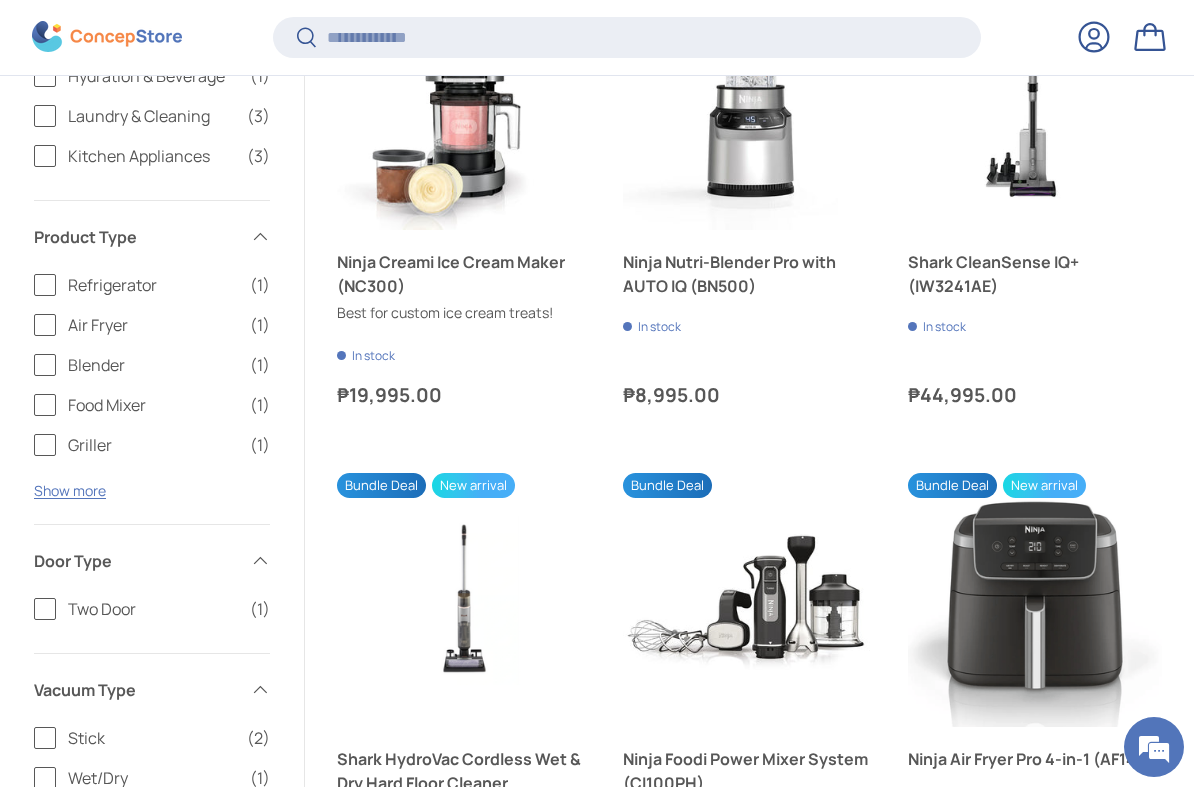 click on "Show more" at bounding box center (70, 490) 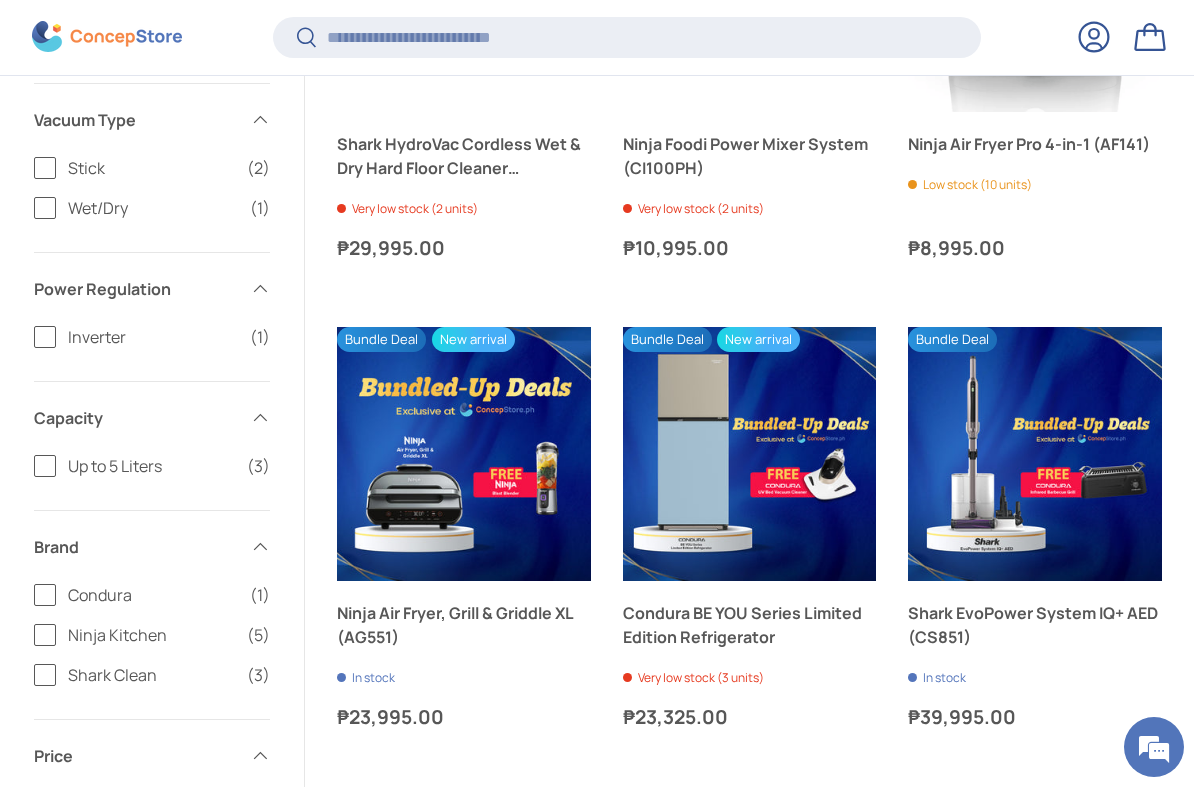 scroll, scrollTop: 1370, scrollLeft: 0, axis: vertical 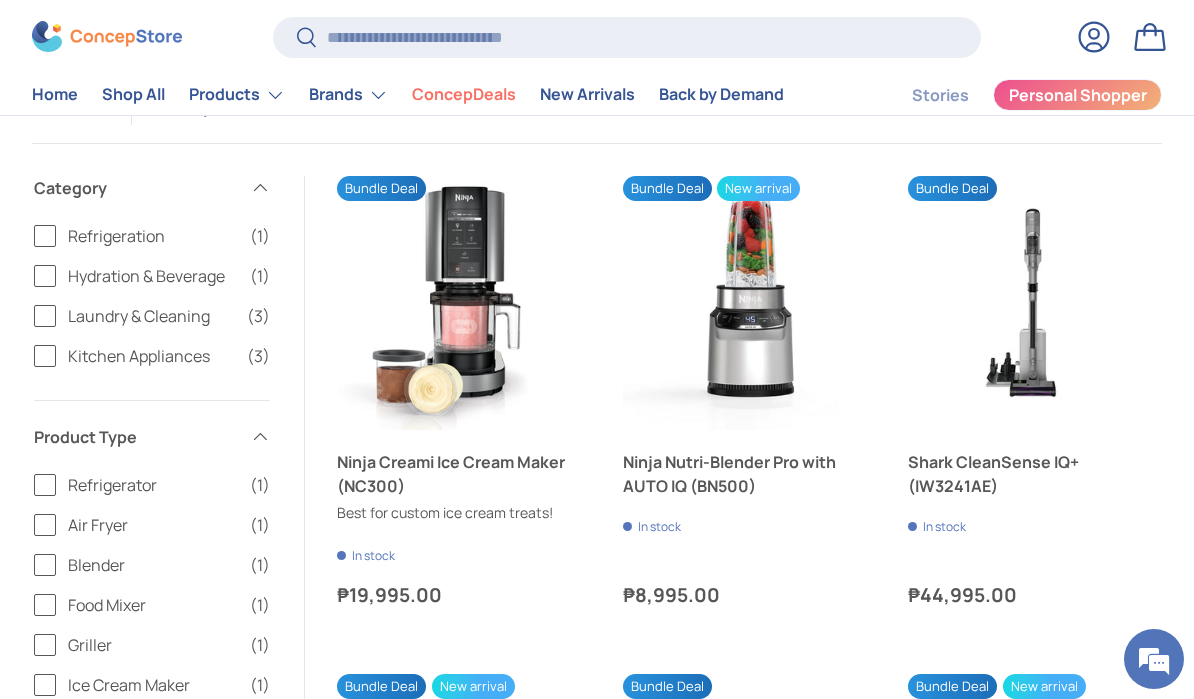 click on "Back by Demand" at bounding box center (721, 95) 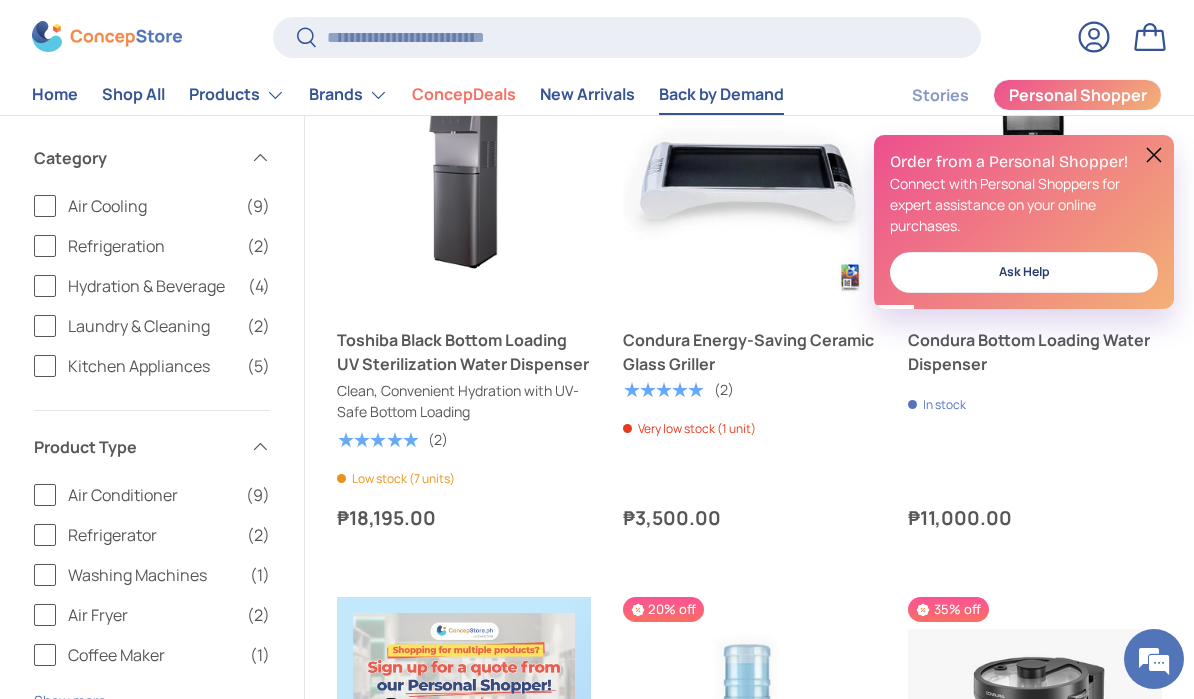 scroll, scrollTop: 0, scrollLeft: 0, axis: both 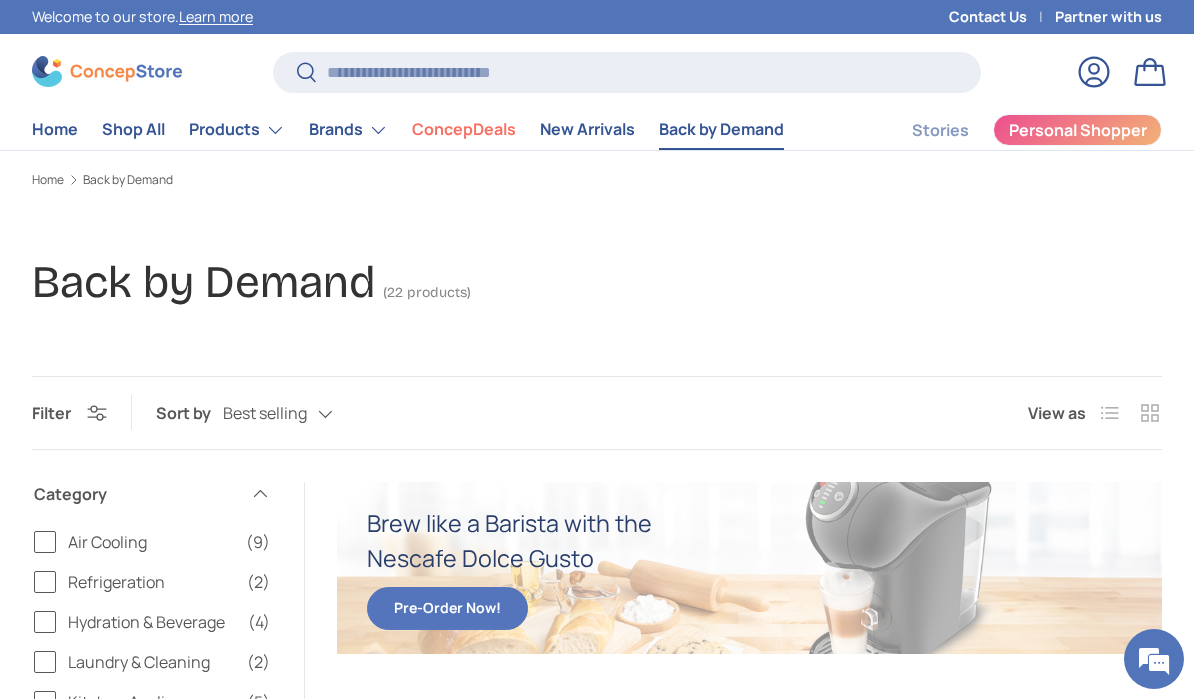 click on "Brands" at bounding box center [348, 130] 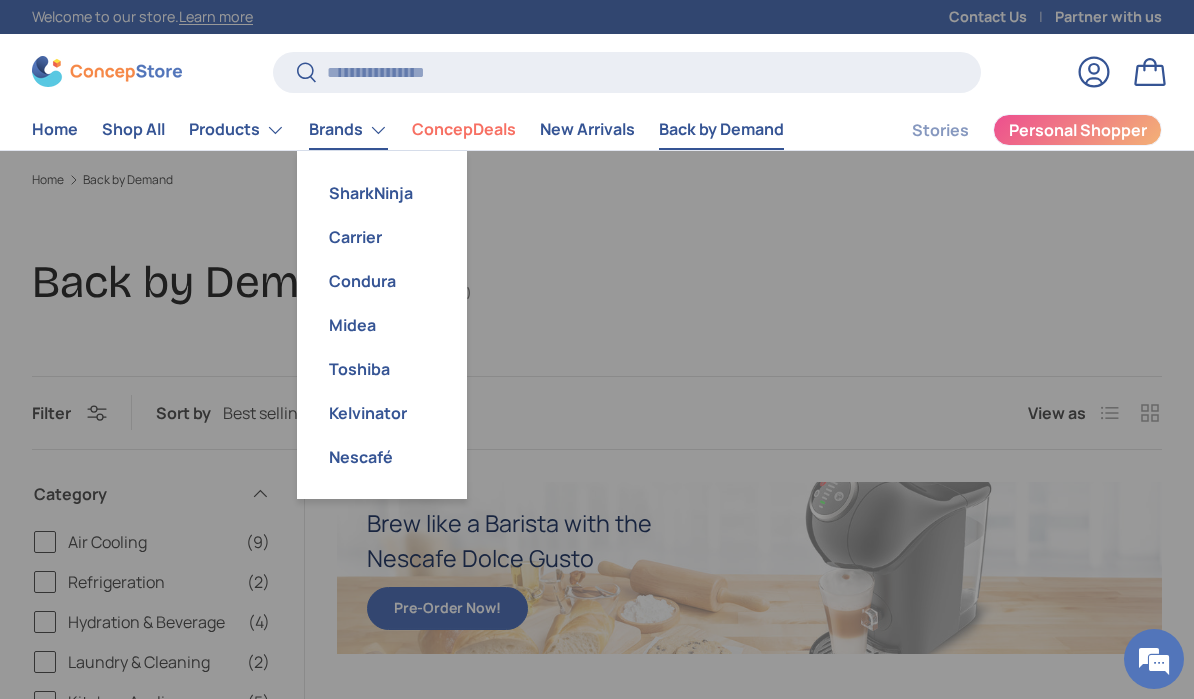 click on "Carrier" at bounding box center [382, 237] 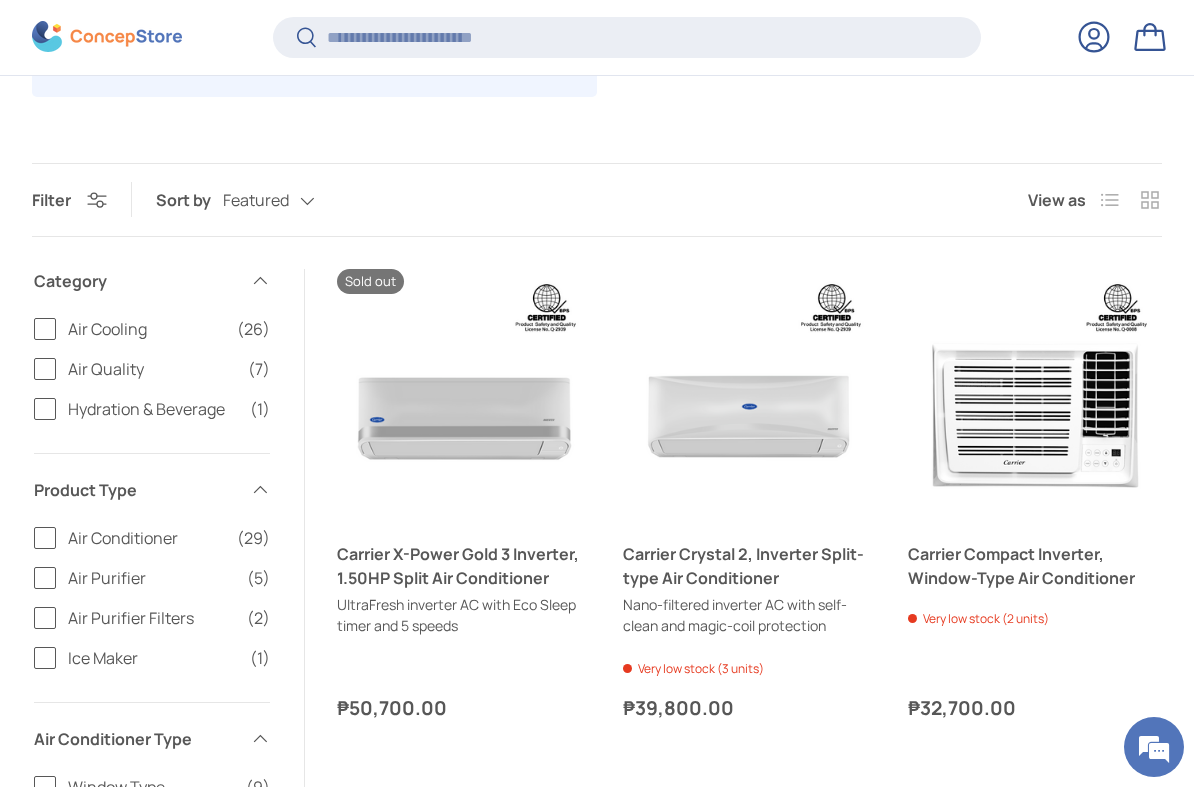 scroll, scrollTop: 500, scrollLeft: 0, axis: vertical 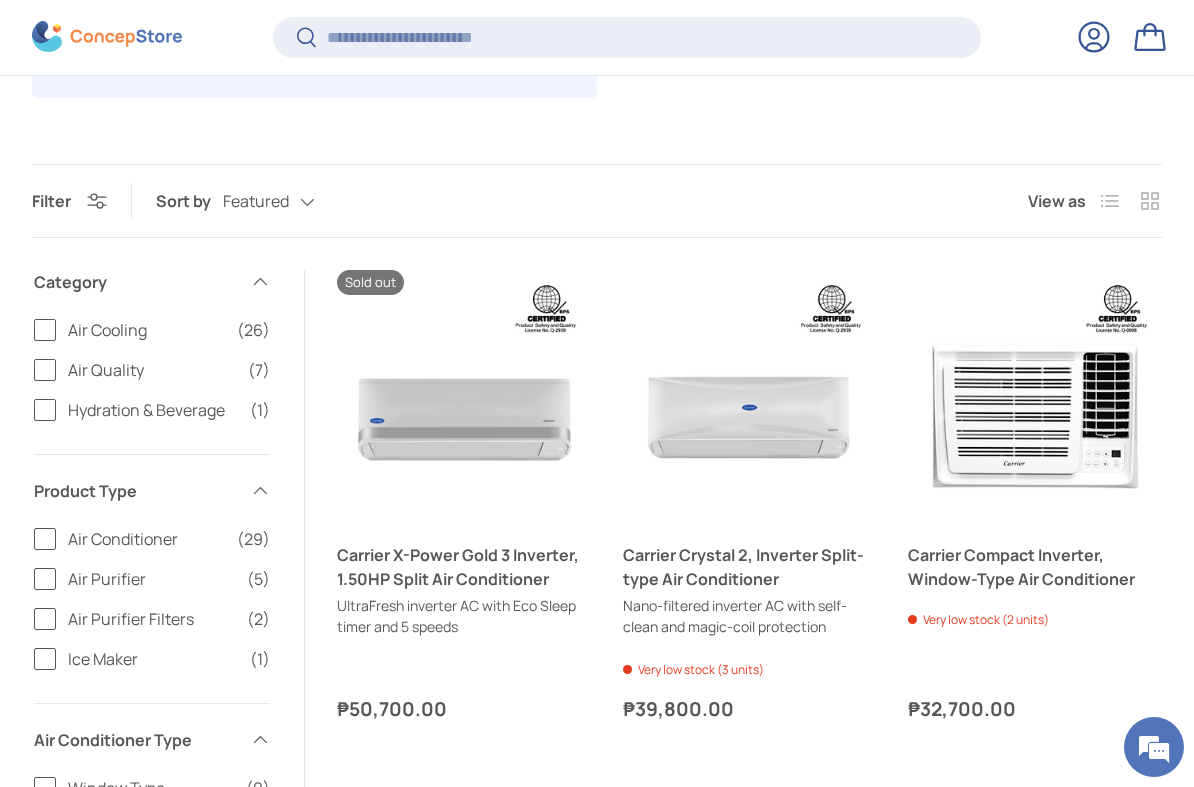 click on "Air Quality" at bounding box center (152, 370) 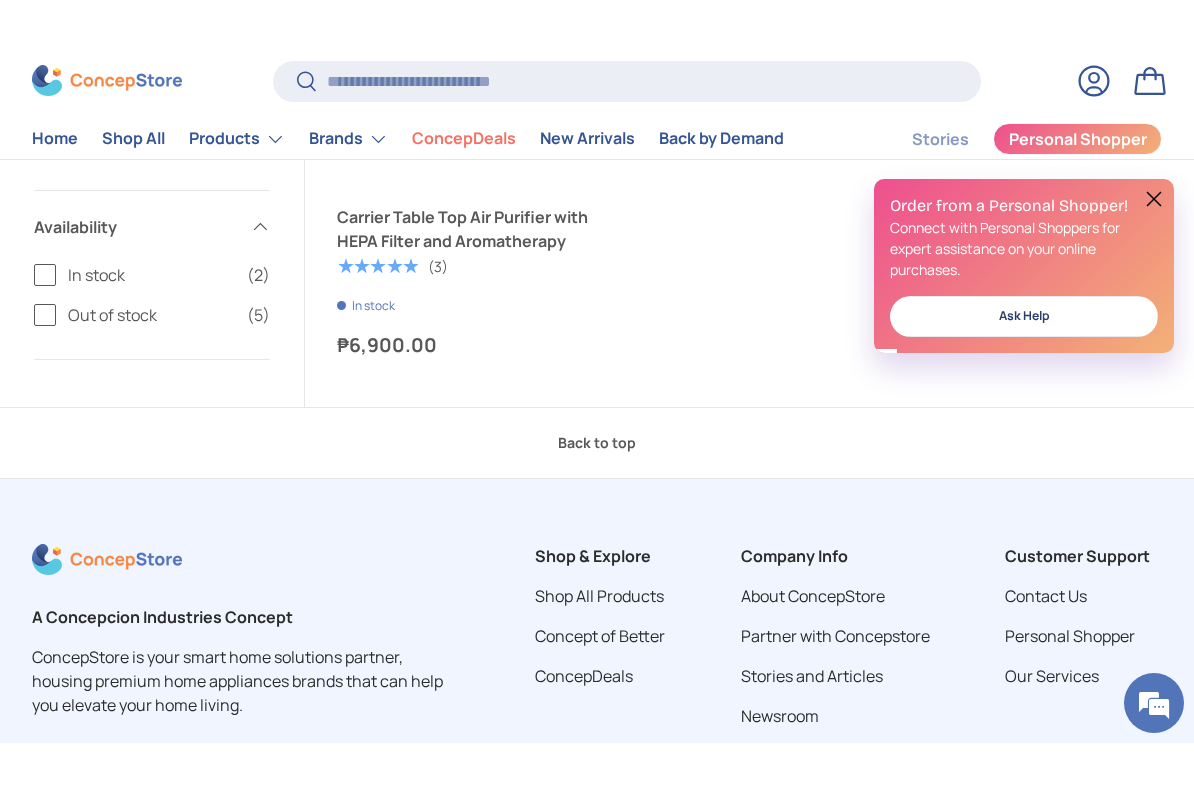 scroll, scrollTop: 1788, scrollLeft: 0, axis: vertical 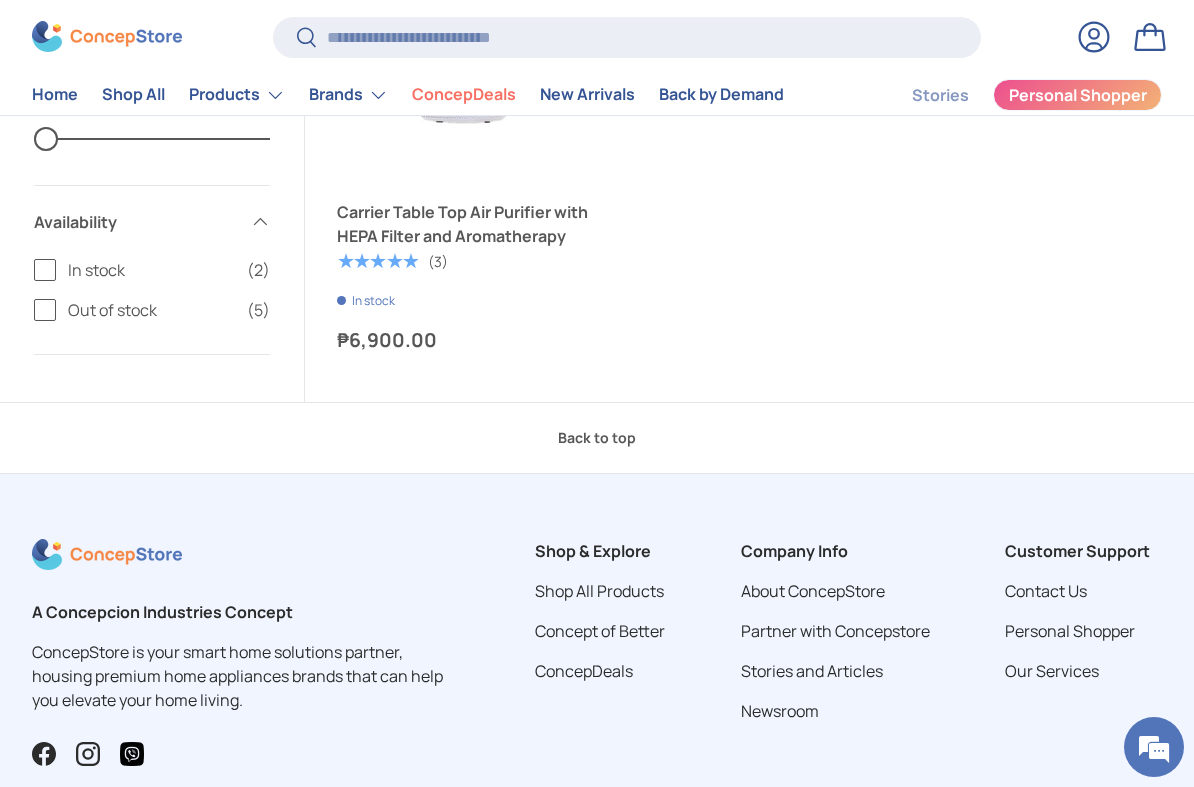click on "Out of stock" at bounding box center (151, 309) 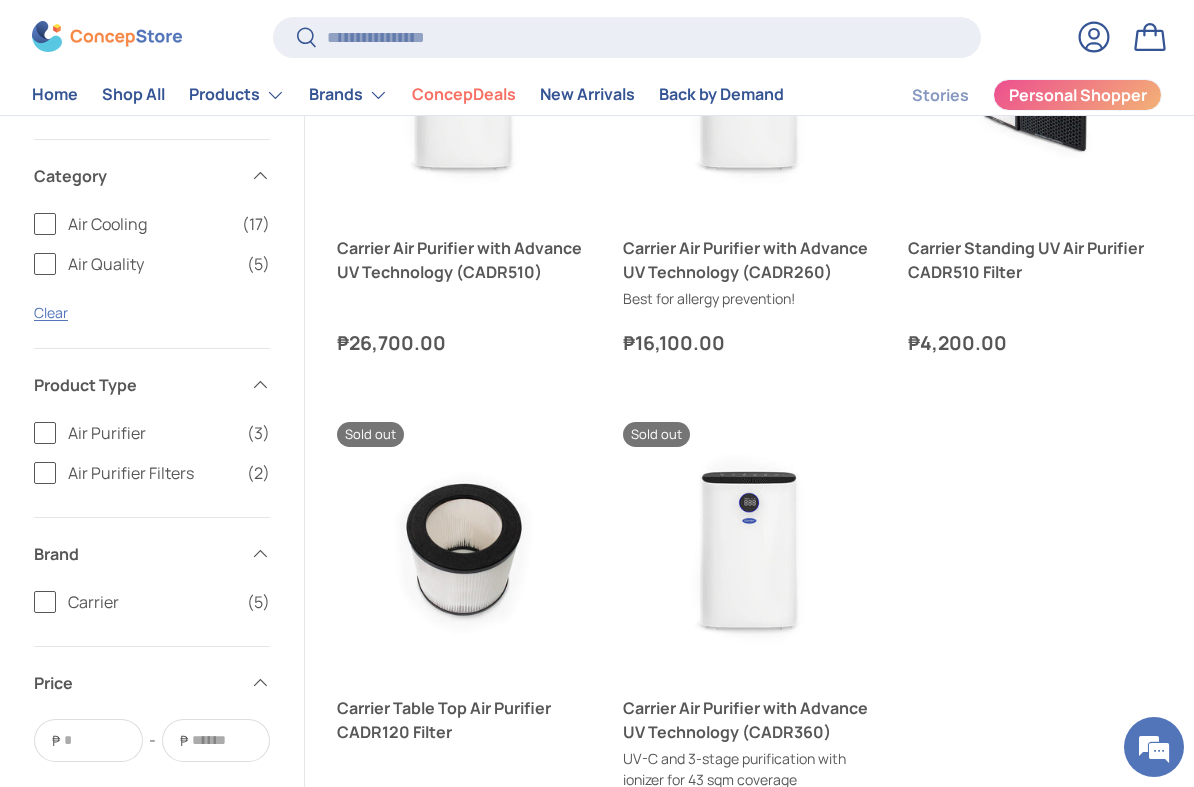 scroll, scrollTop: 611, scrollLeft: 0, axis: vertical 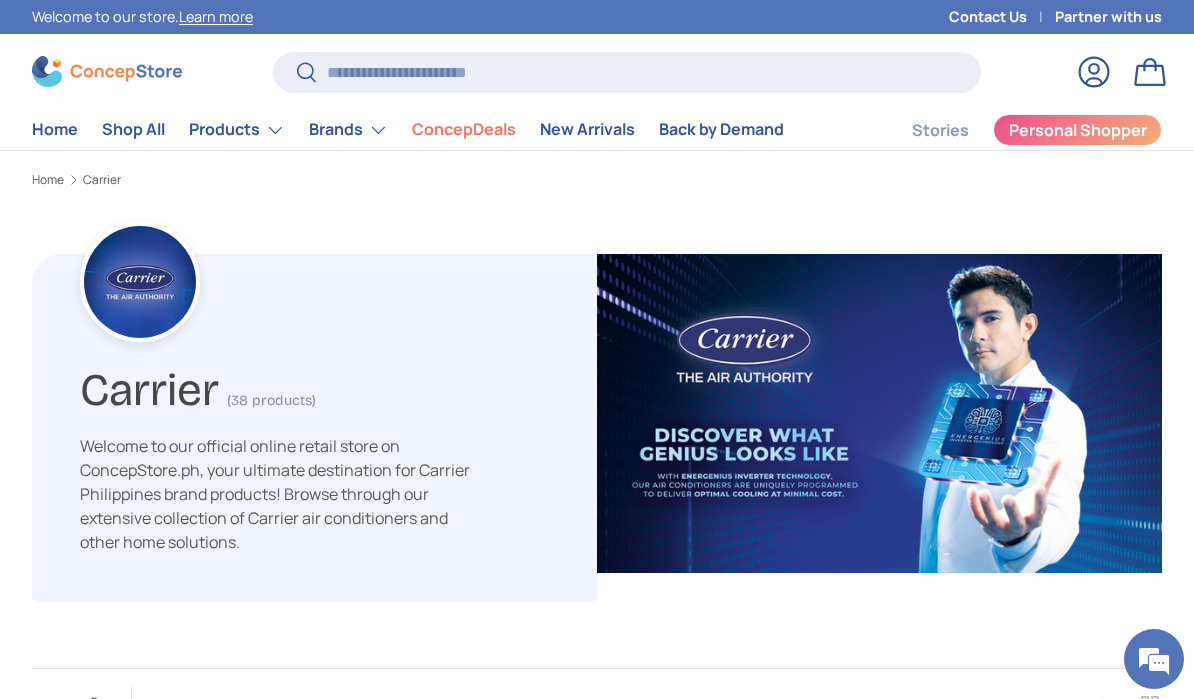 click on "Brands" at bounding box center [348, 130] 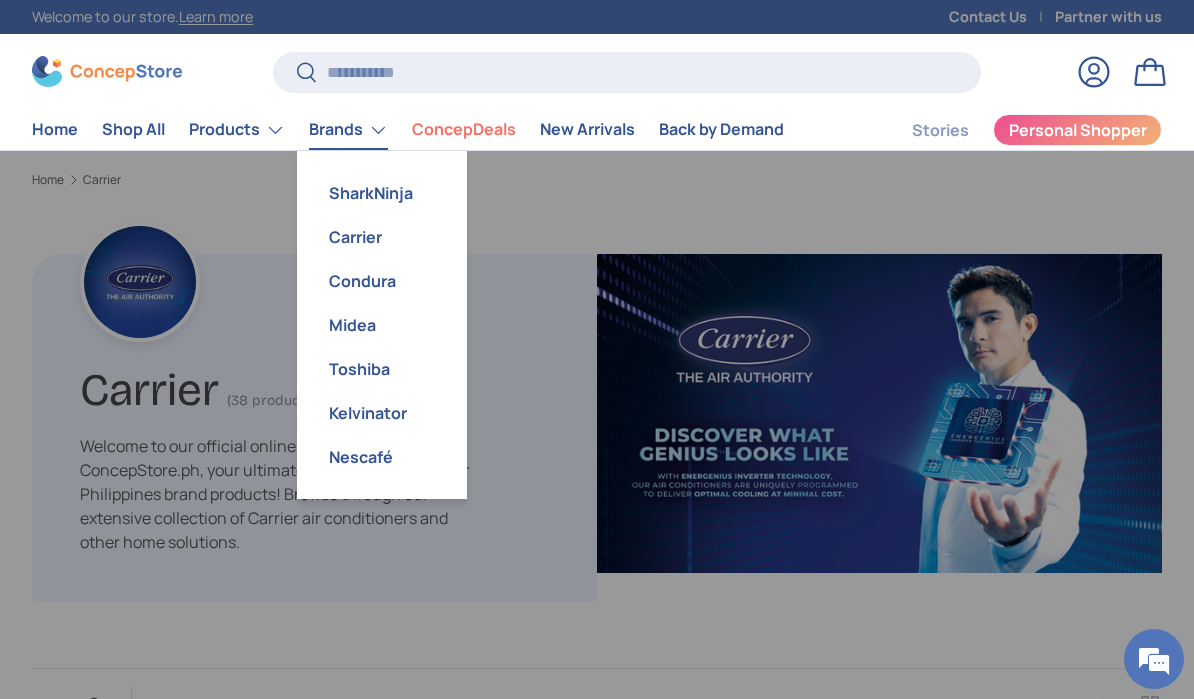 click on "Condura" at bounding box center [382, 281] 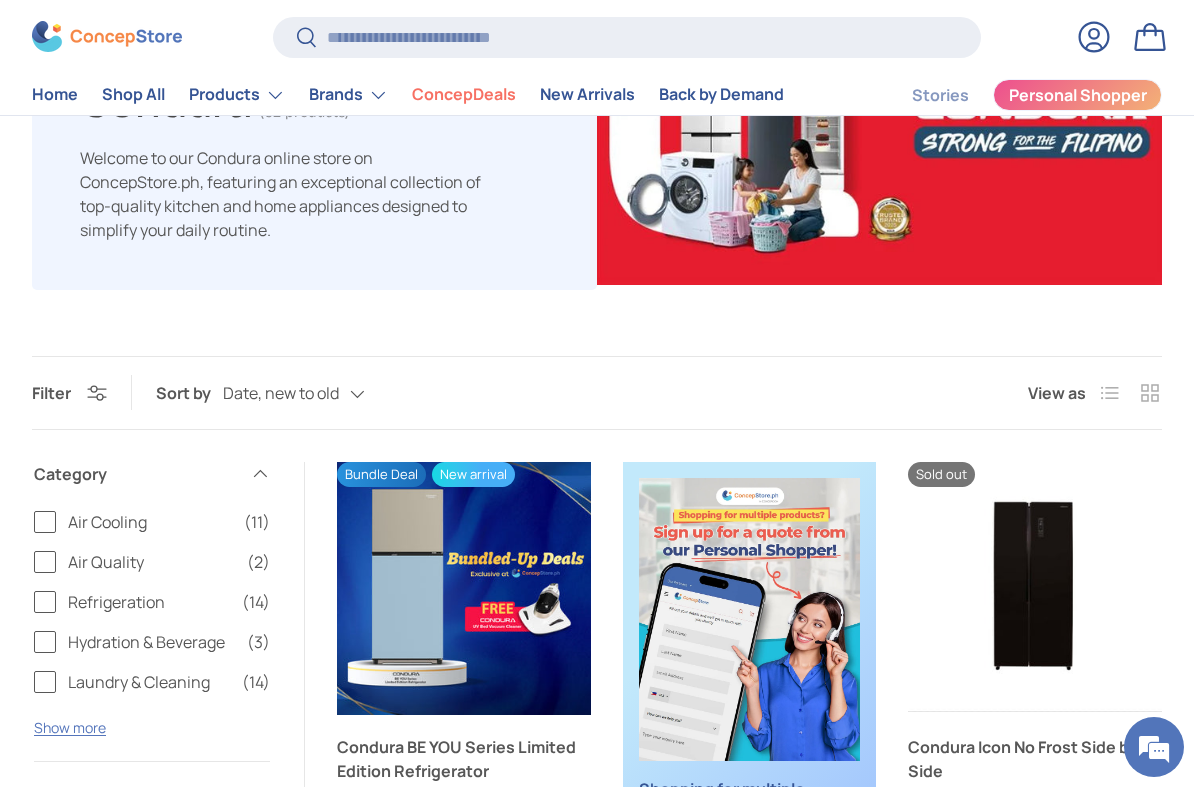scroll, scrollTop: 601, scrollLeft: 0, axis: vertical 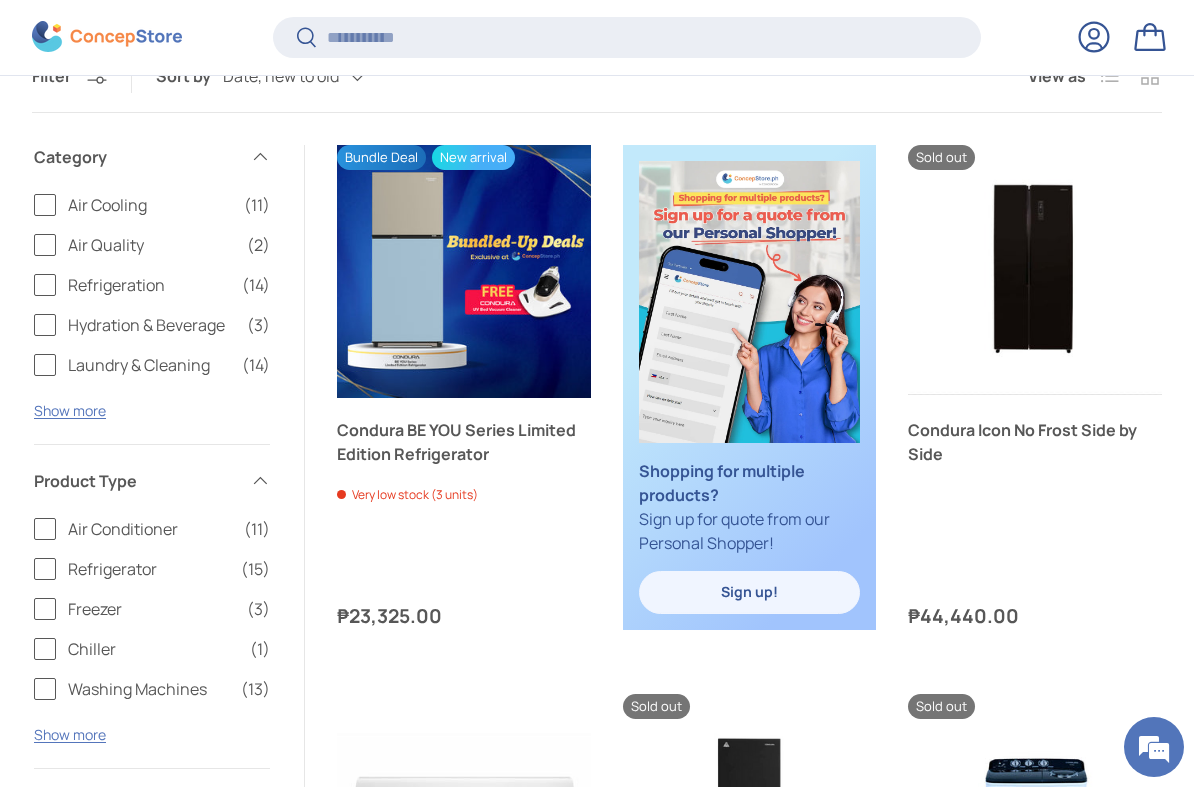 click on "Show more" at bounding box center [70, 410] 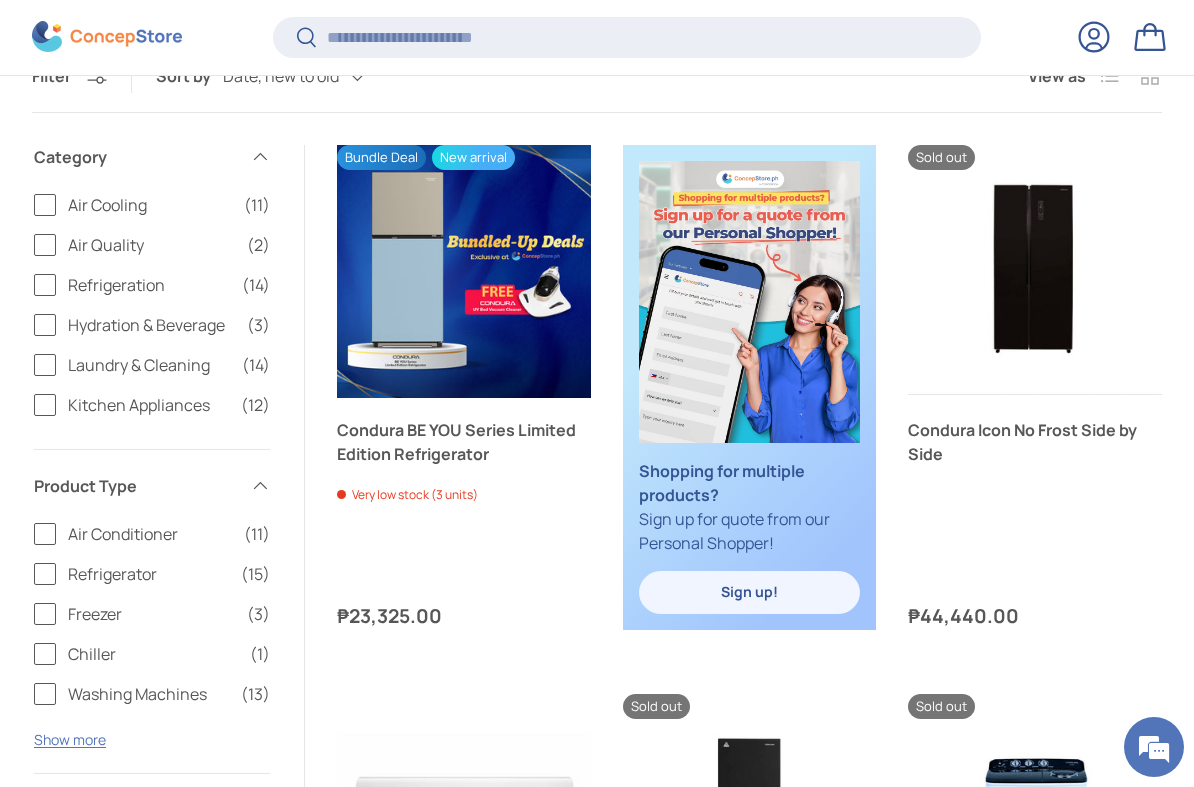 click on "Air Quality" at bounding box center (151, 245) 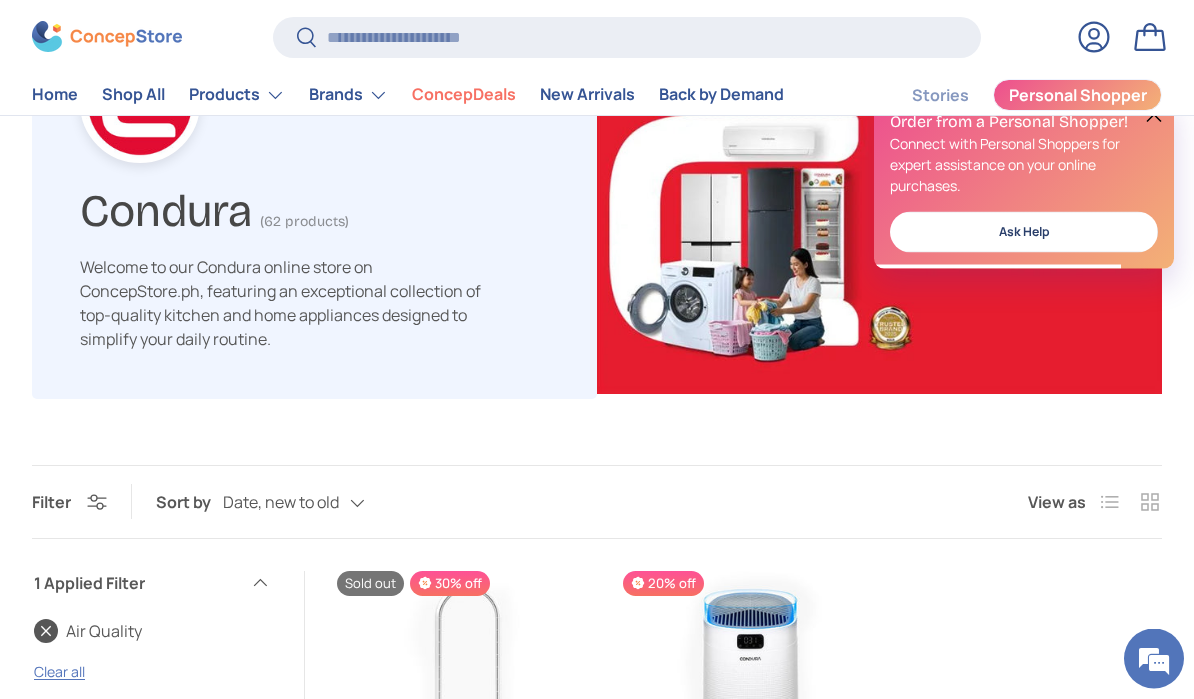 scroll, scrollTop: 0, scrollLeft: 0, axis: both 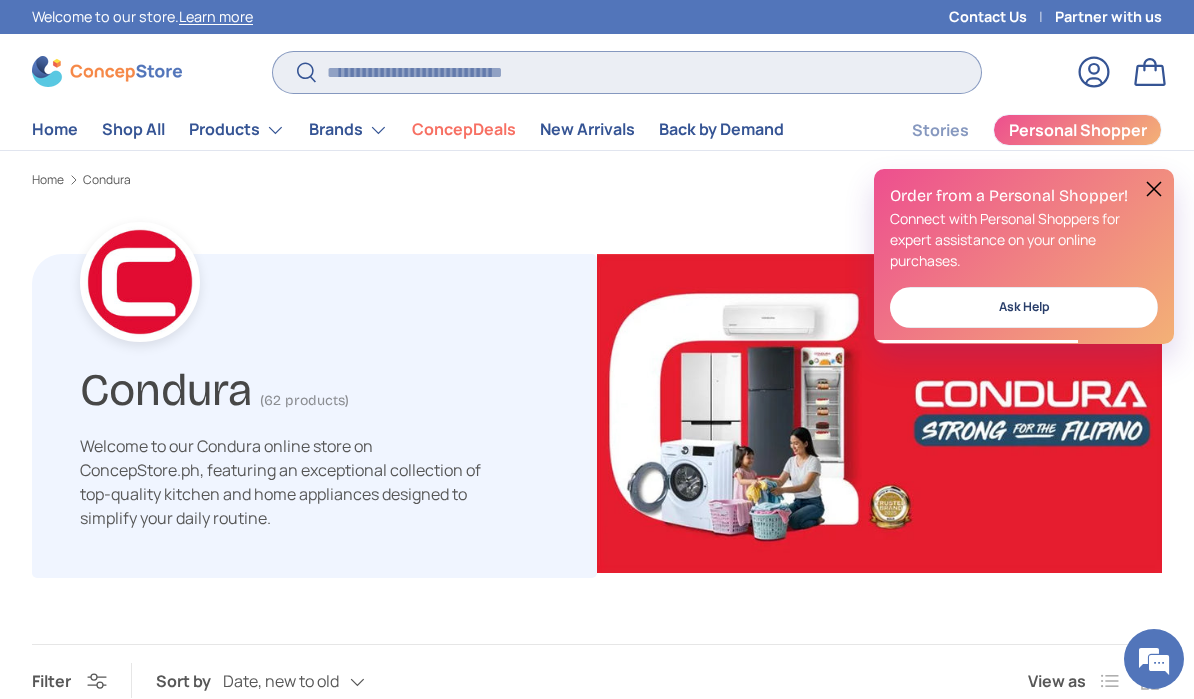 click on "Search" at bounding box center (627, 72) 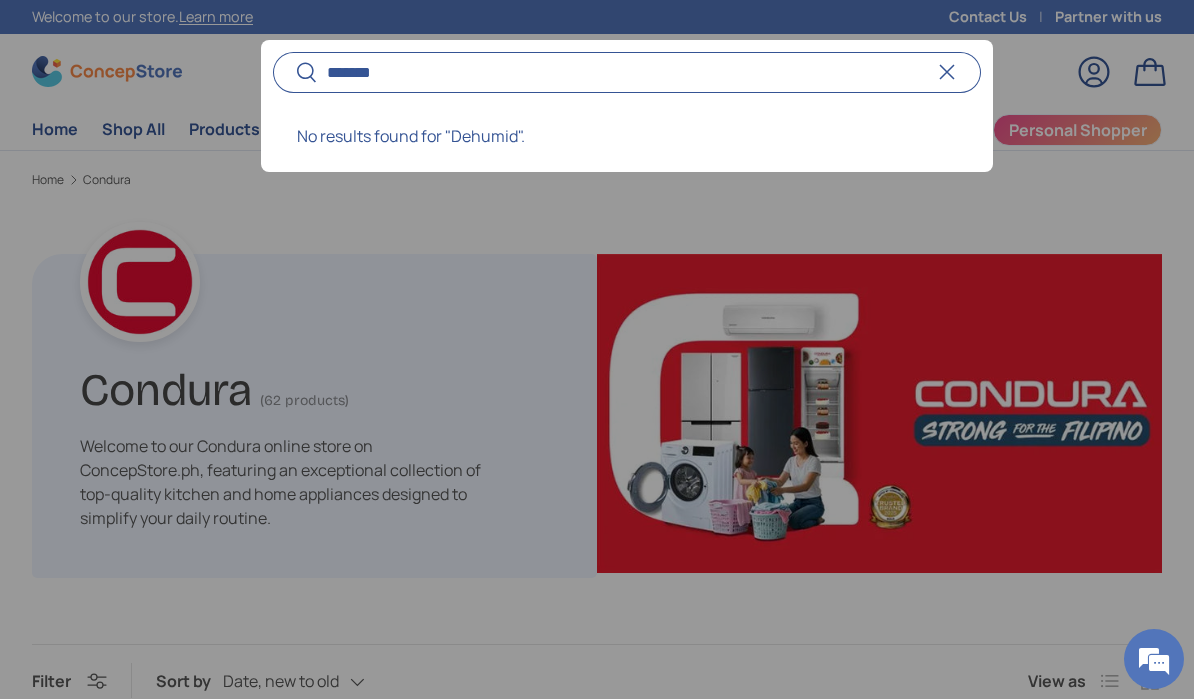 scroll, scrollTop: 0, scrollLeft: 0, axis: both 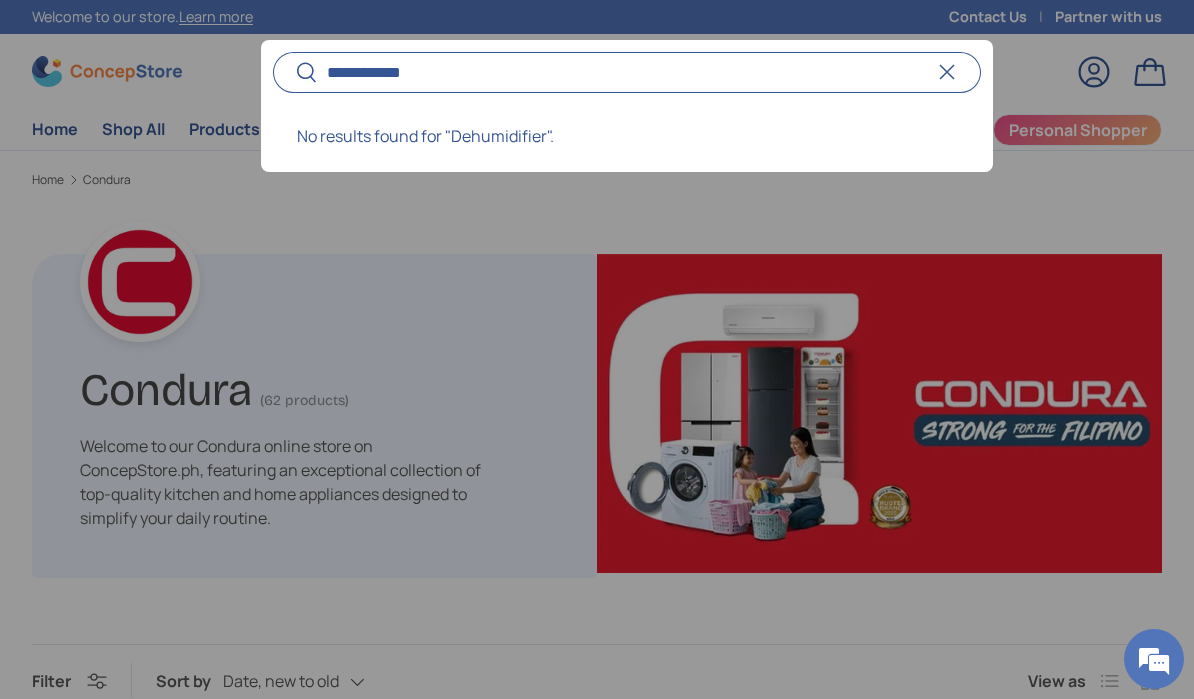 type on "**********" 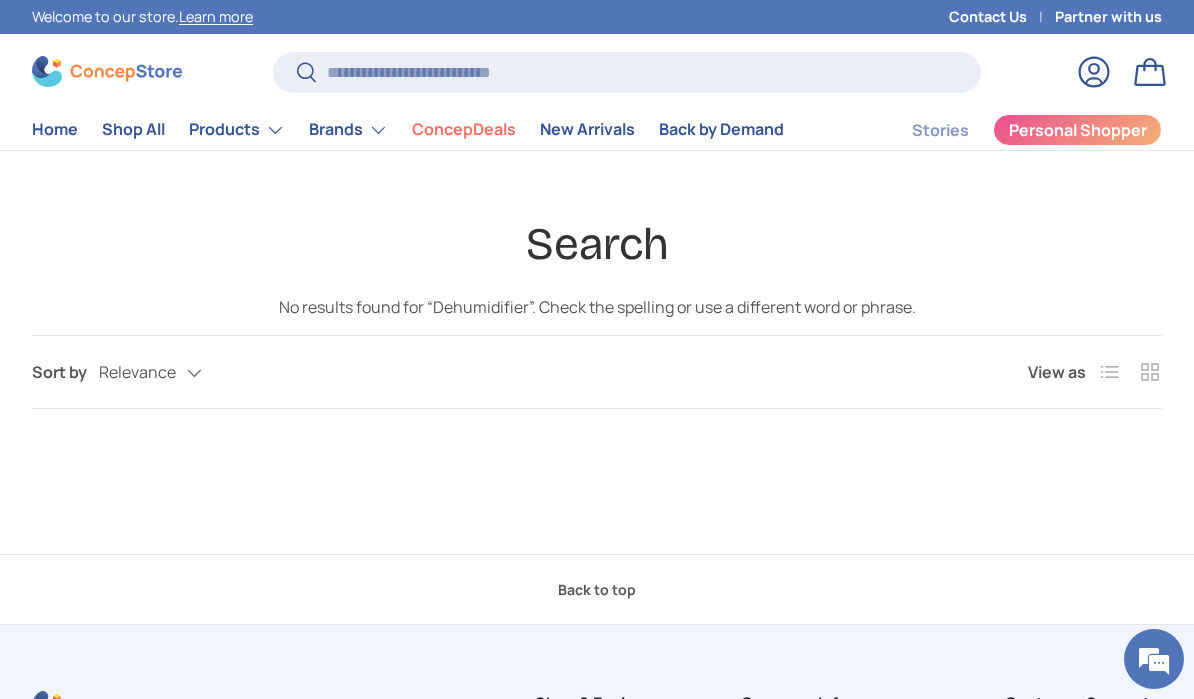 scroll, scrollTop: 0, scrollLeft: 0, axis: both 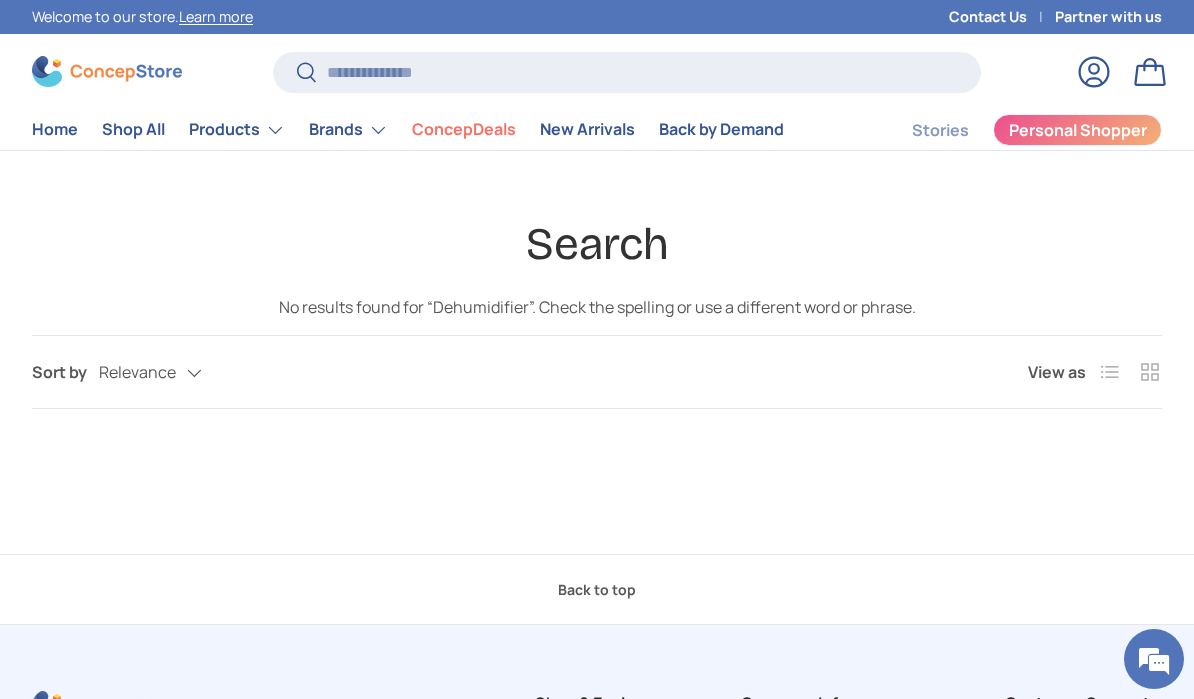 click on "Home" at bounding box center [55, 129] 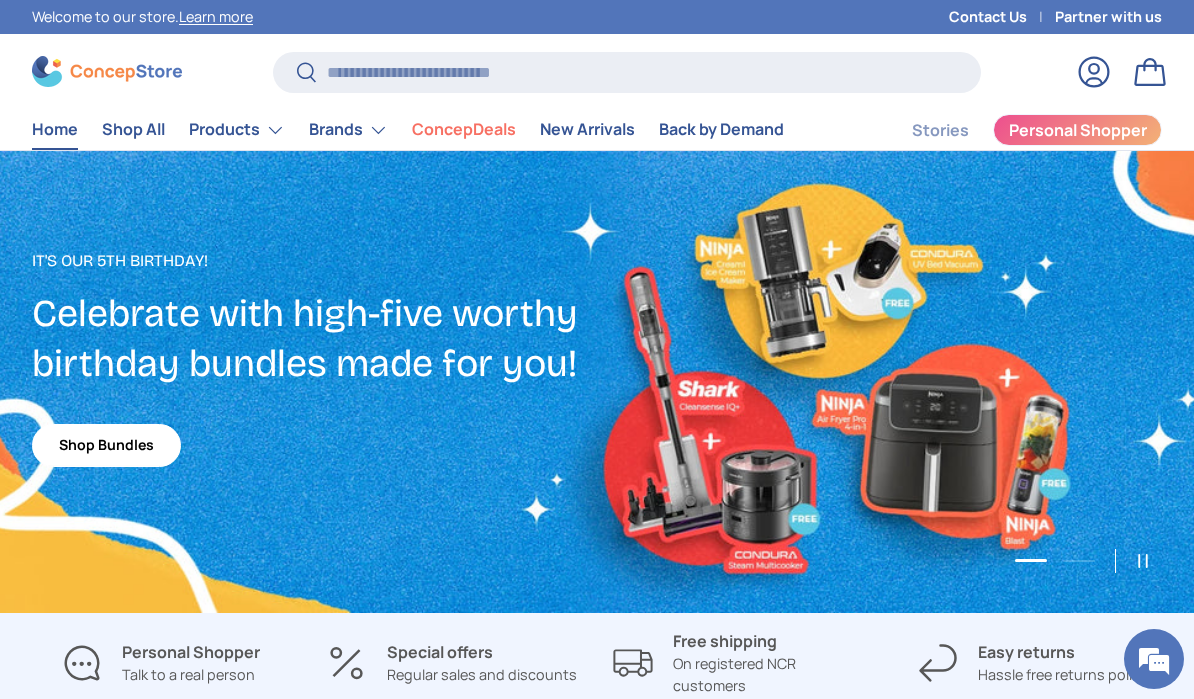 scroll, scrollTop: 0, scrollLeft: 0, axis: both 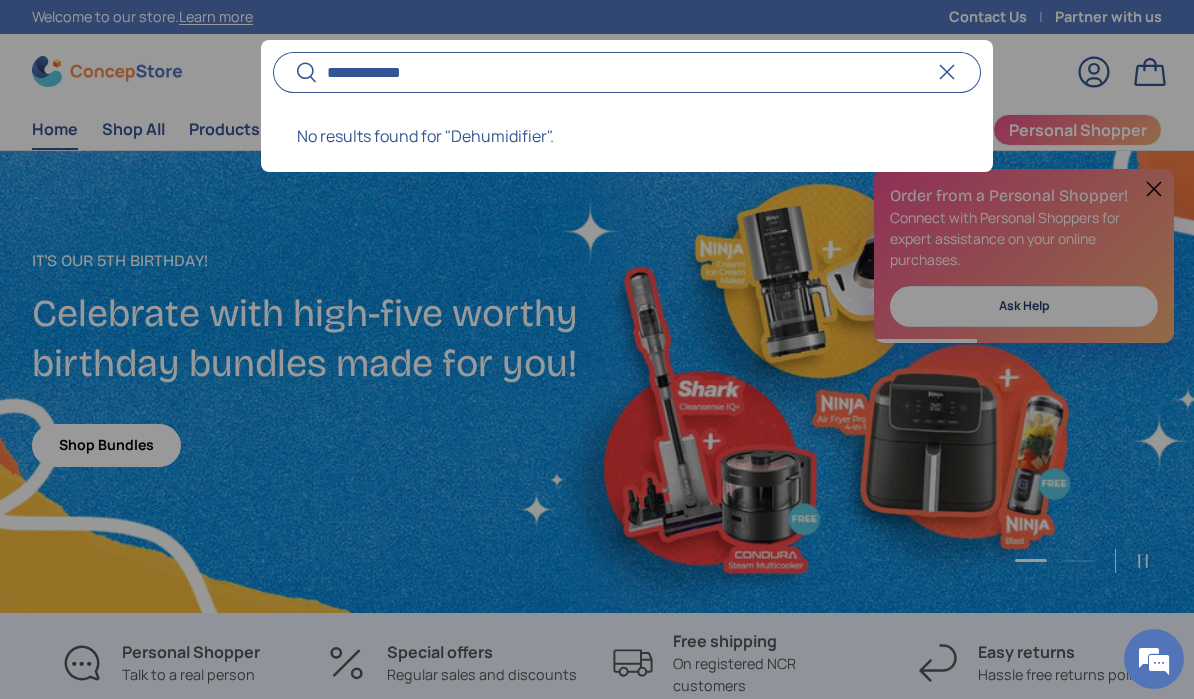 type on "**********" 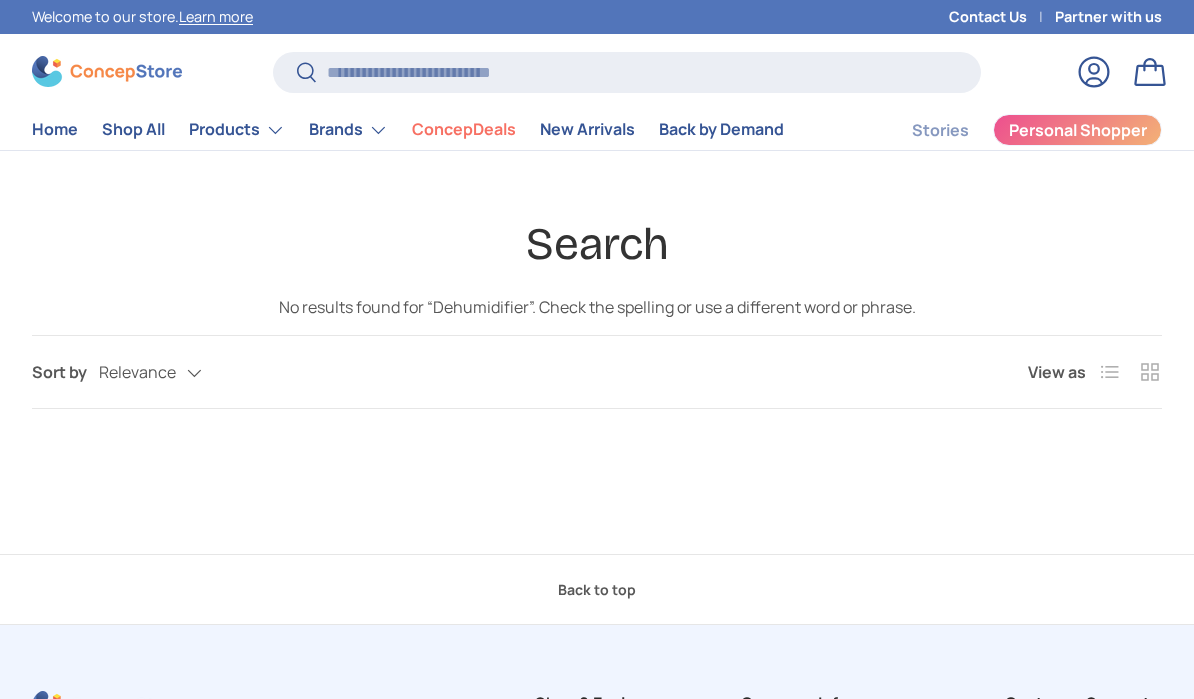 scroll, scrollTop: 0, scrollLeft: 0, axis: both 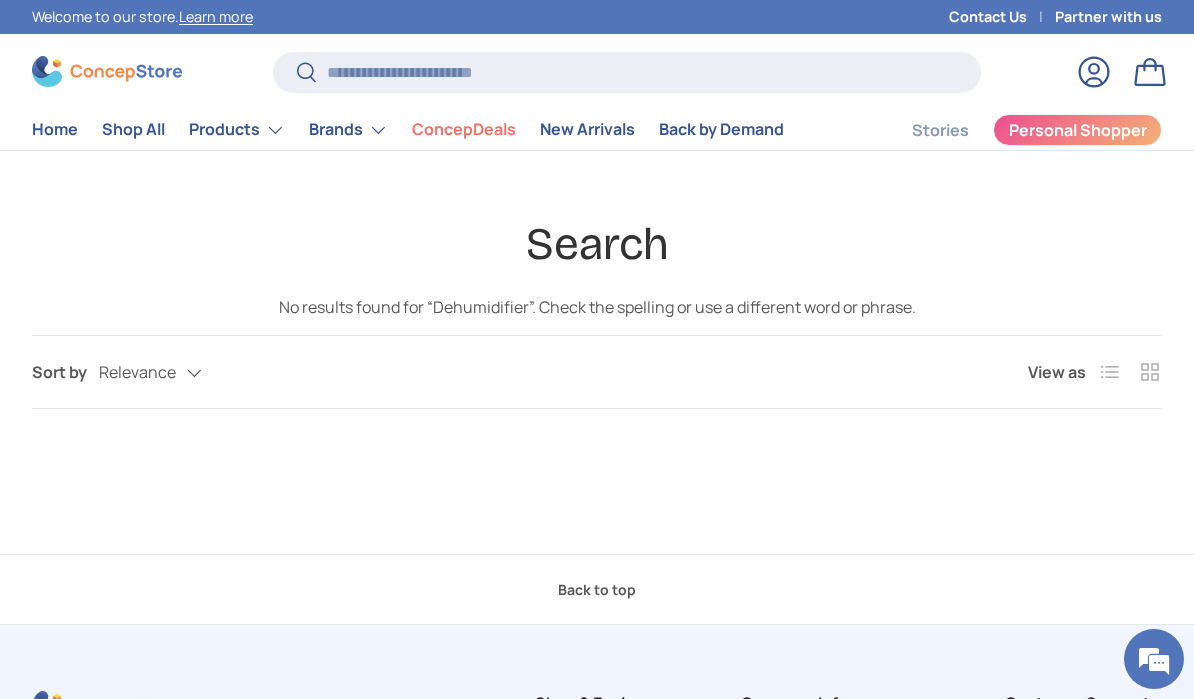 click on "Home" at bounding box center (55, 129) 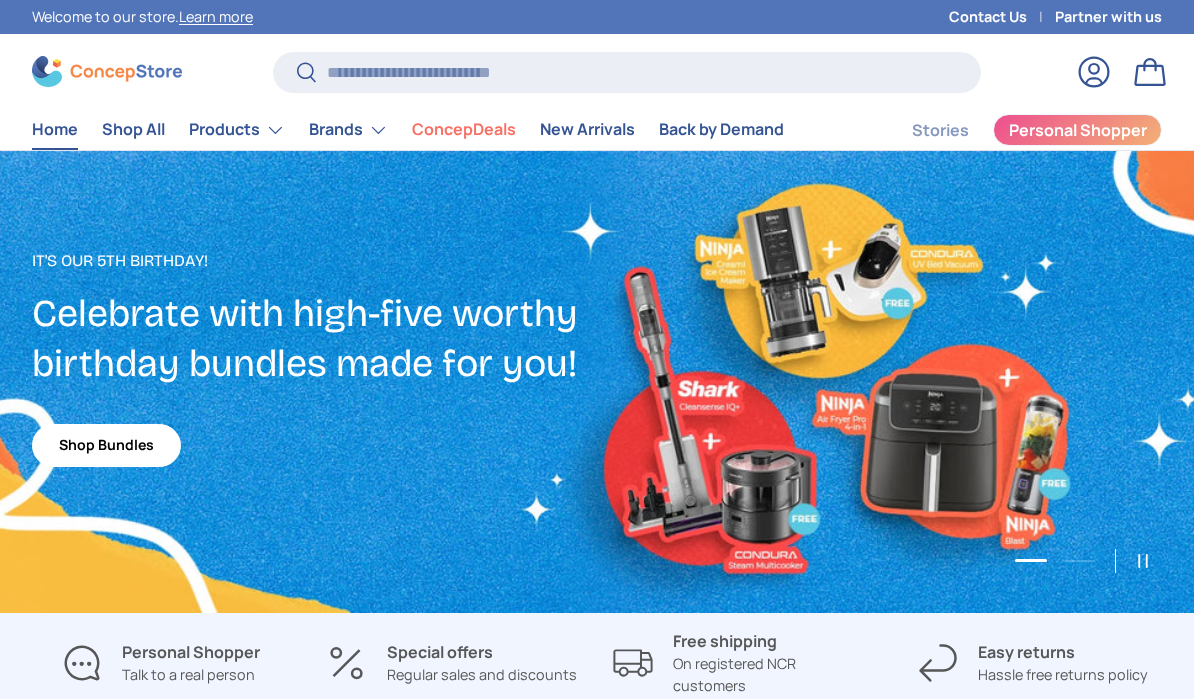 scroll, scrollTop: 0, scrollLeft: 0, axis: both 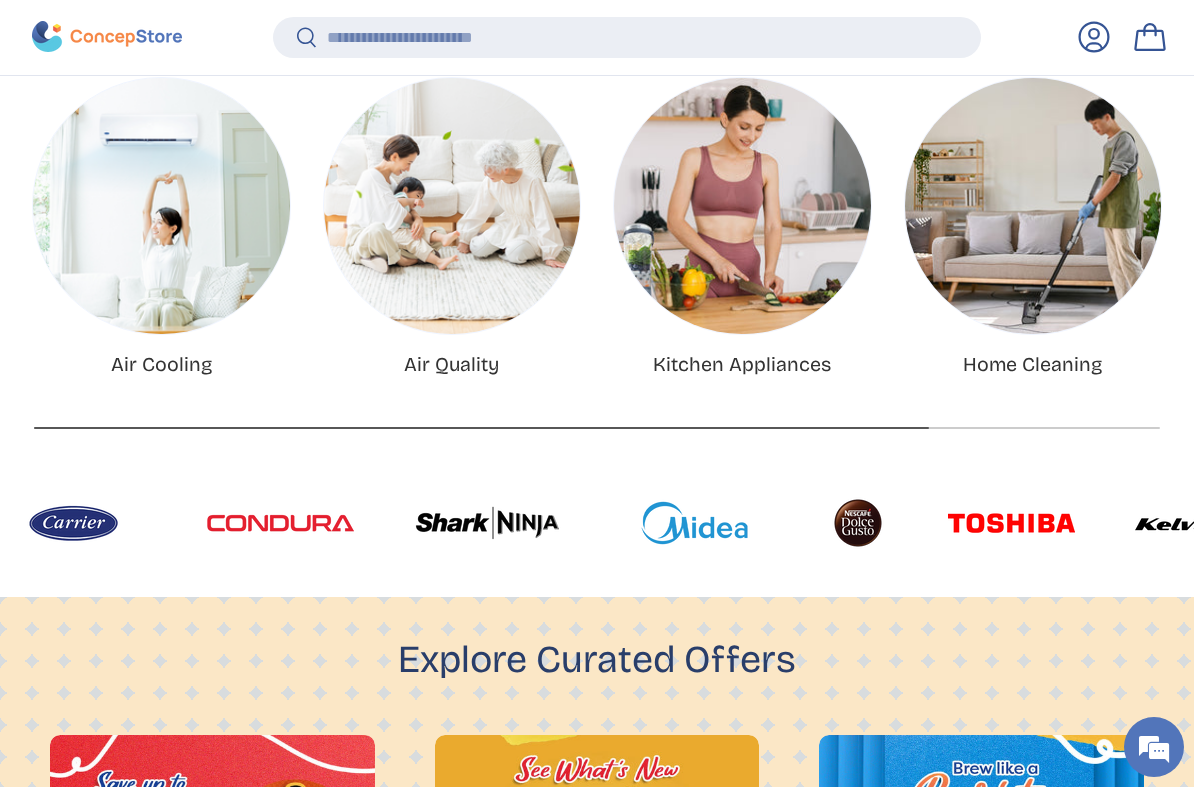 click on "Air Quality" at bounding box center (451, 364) 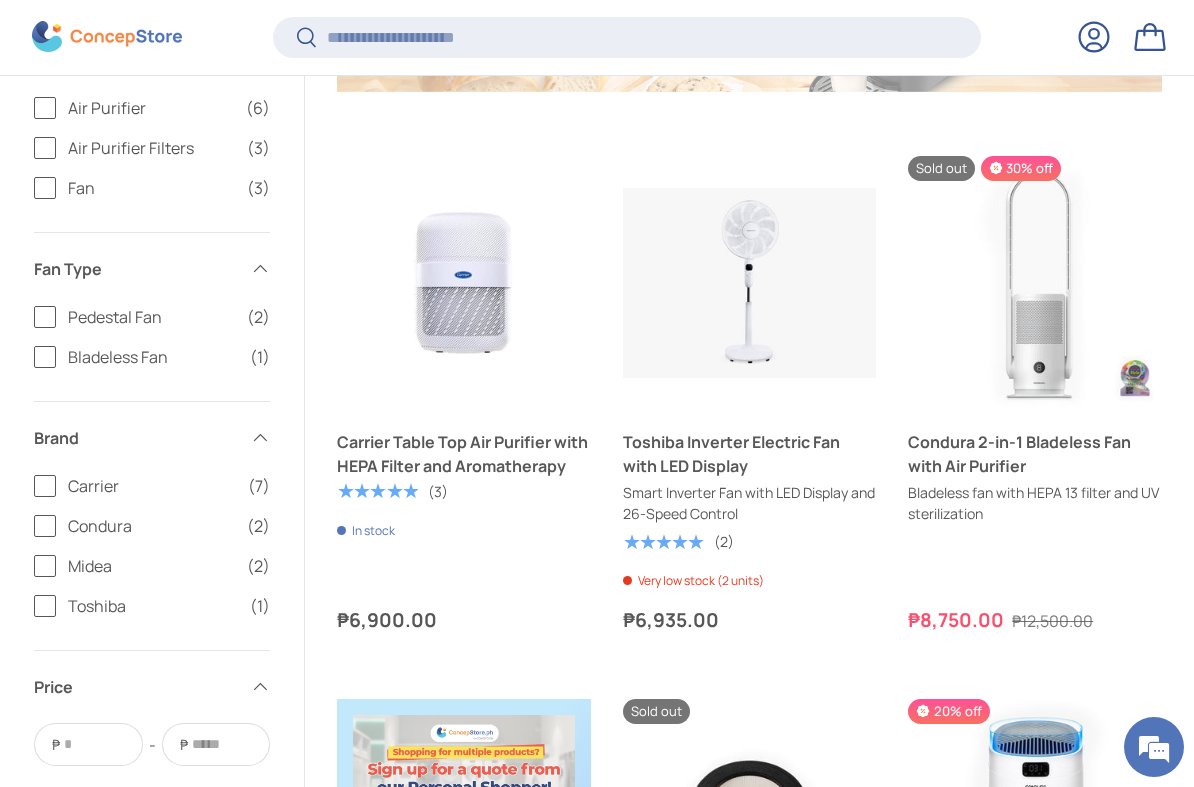 scroll, scrollTop: 824, scrollLeft: 0, axis: vertical 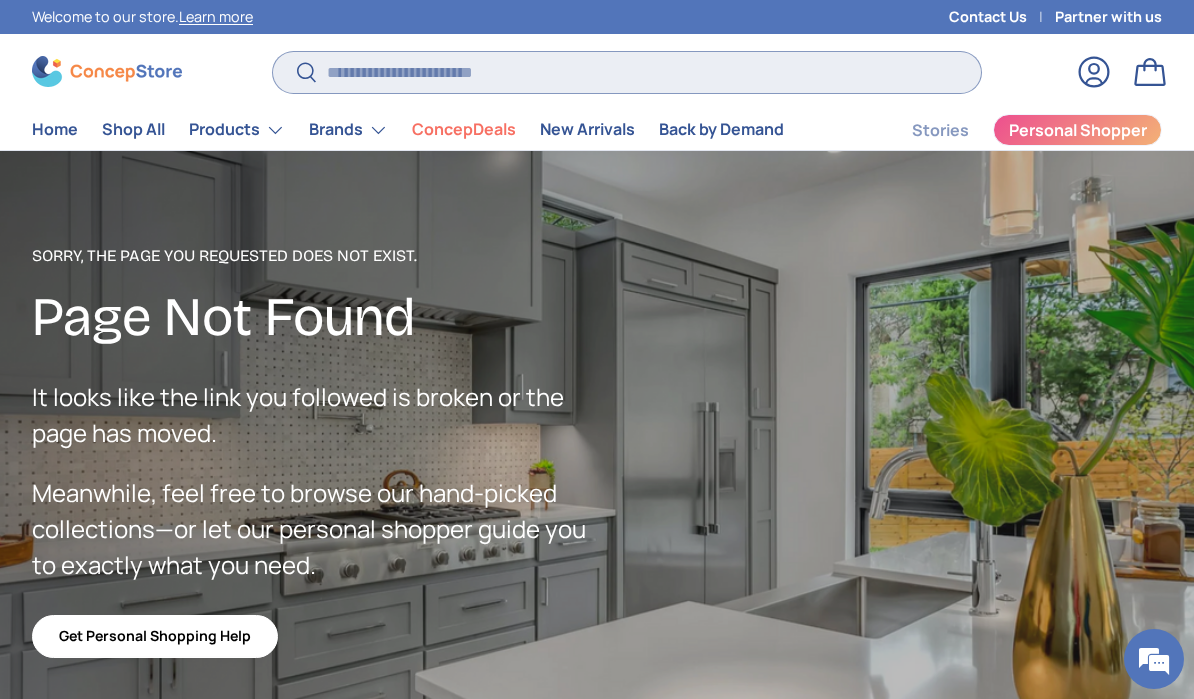 click on "Search" at bounding box center [627, 72] 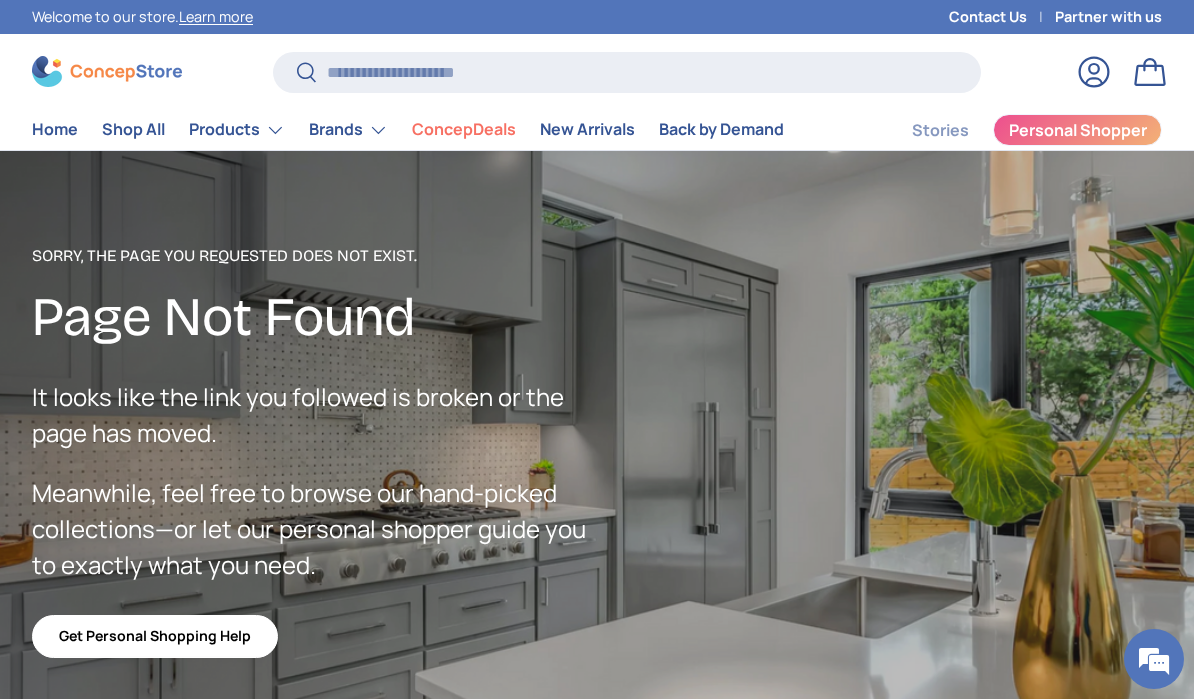 click on "New Arrivals" at bounding box center [587, 129] 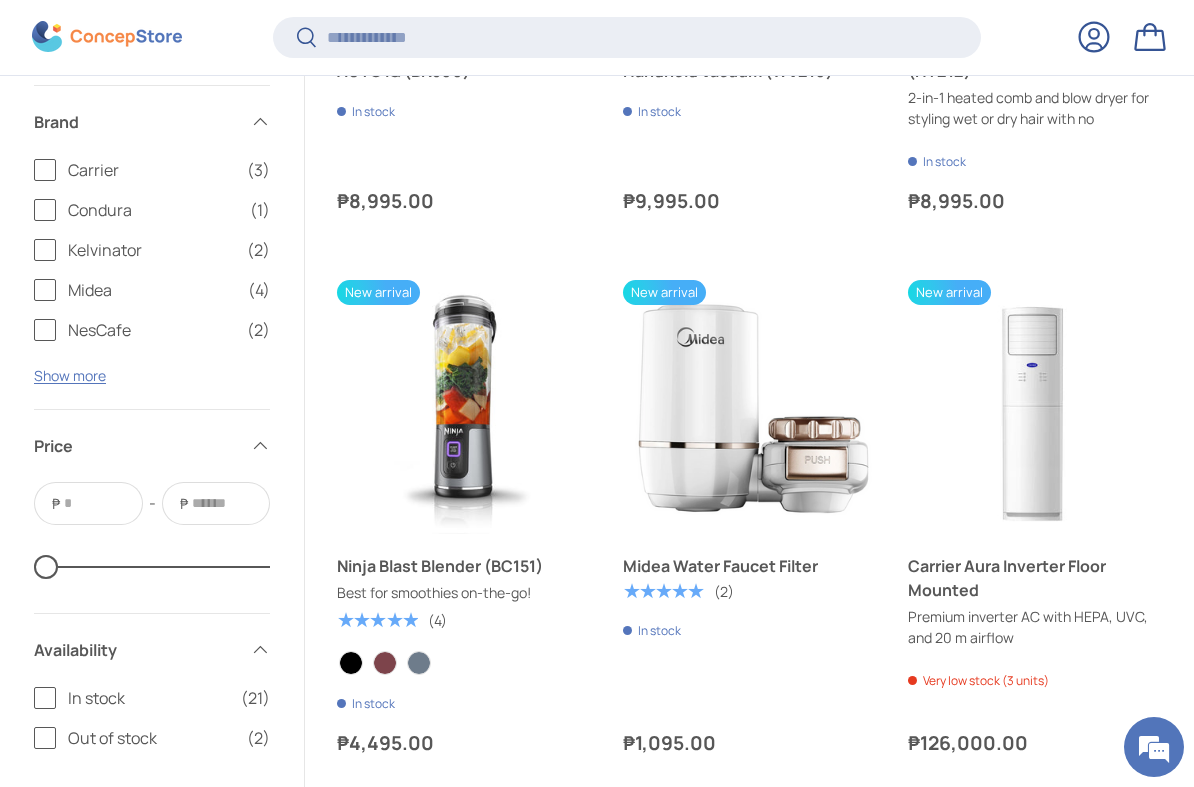 scroll, scrollTop: 3484, scrollLeft: 0, axis: vertical 